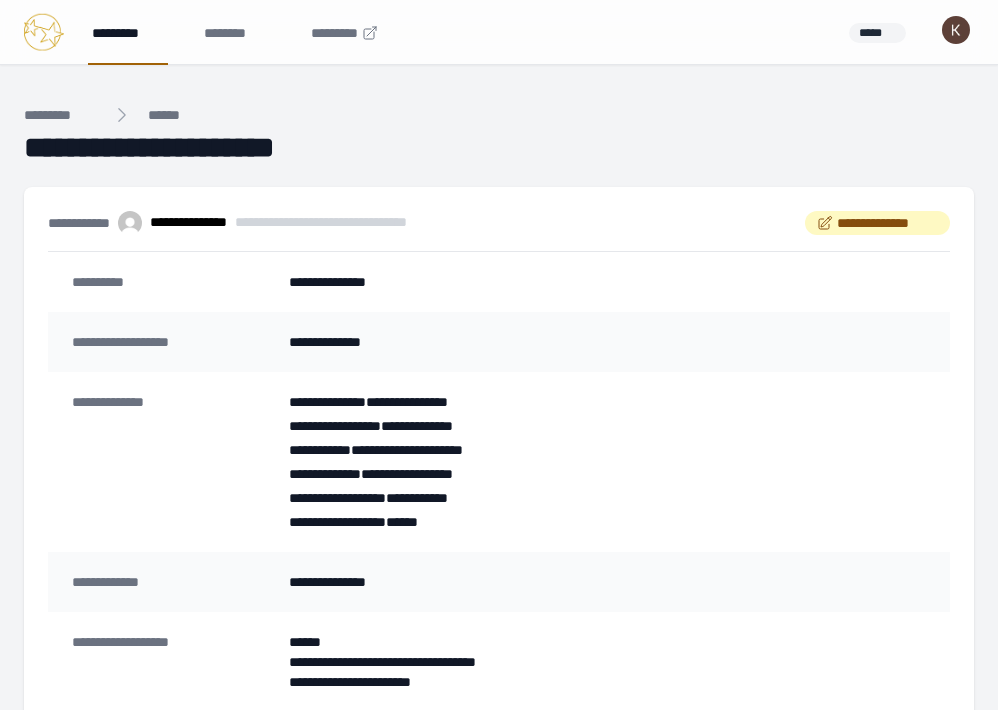 scroll, scrollTop: 627, scrollLeft: 0, axis: vertical 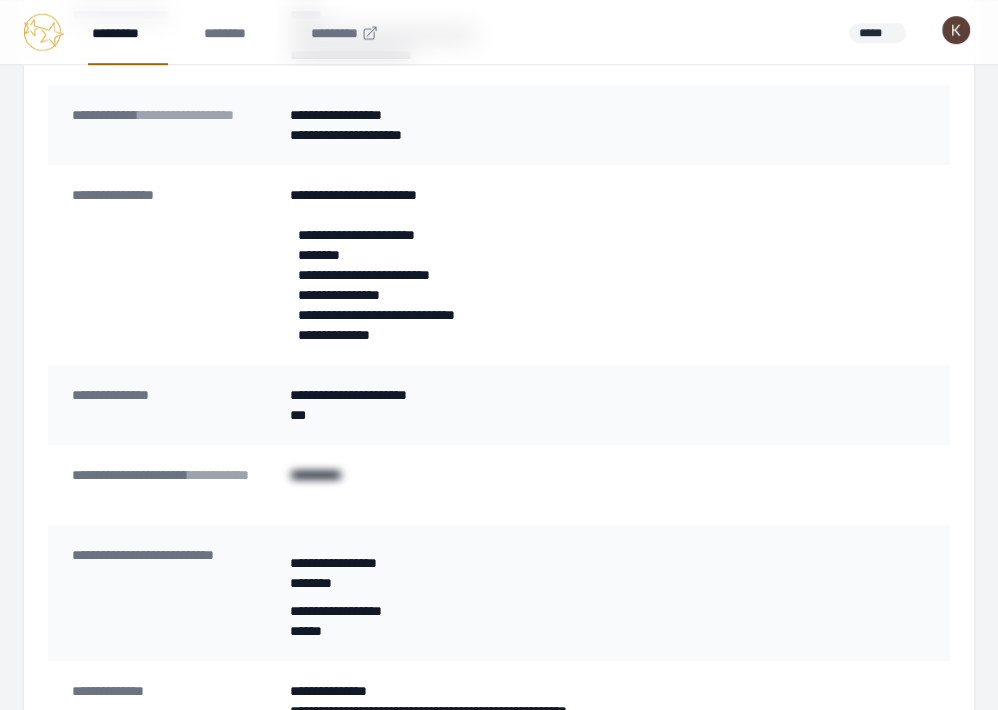 click on "*********" at bounding box center [128, 32] 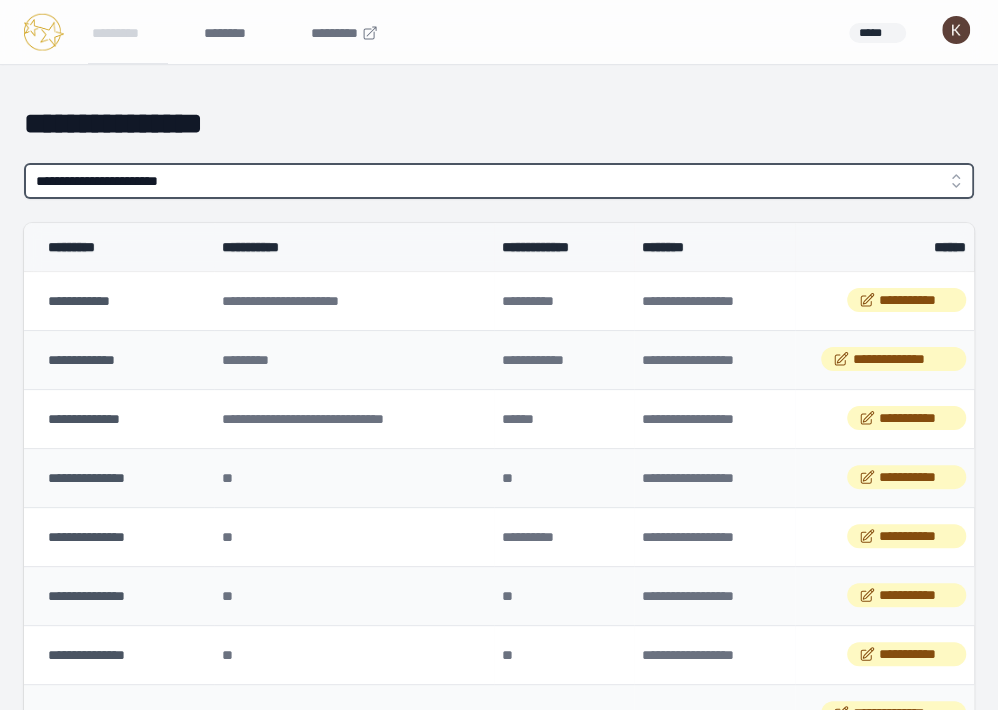 type on "**********" 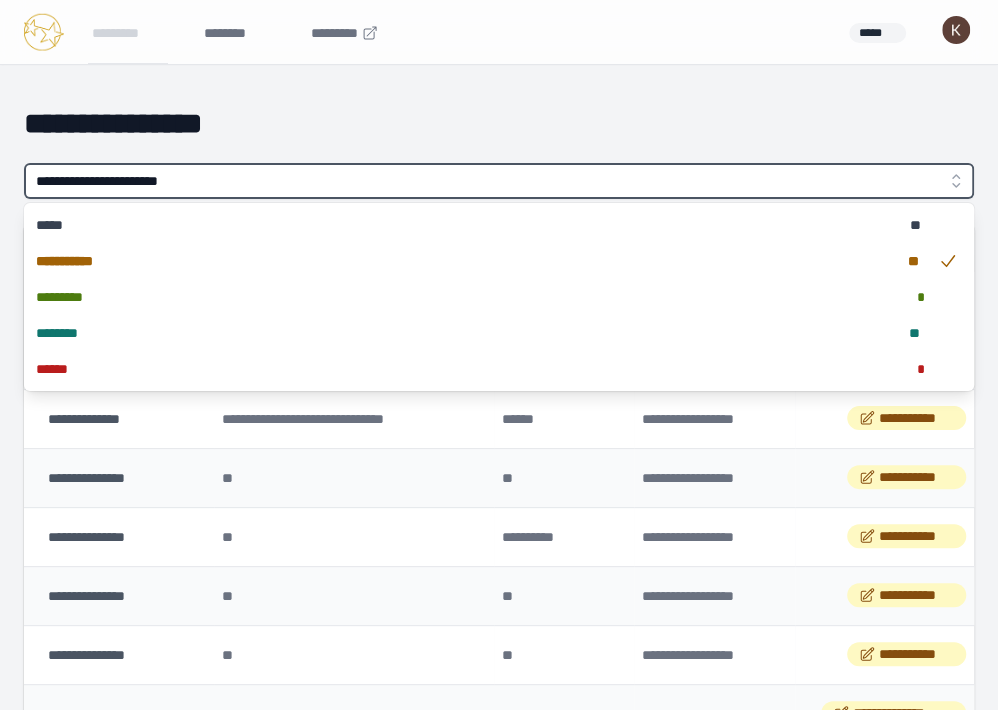 click on "**********" at bounding box center [499, 181] 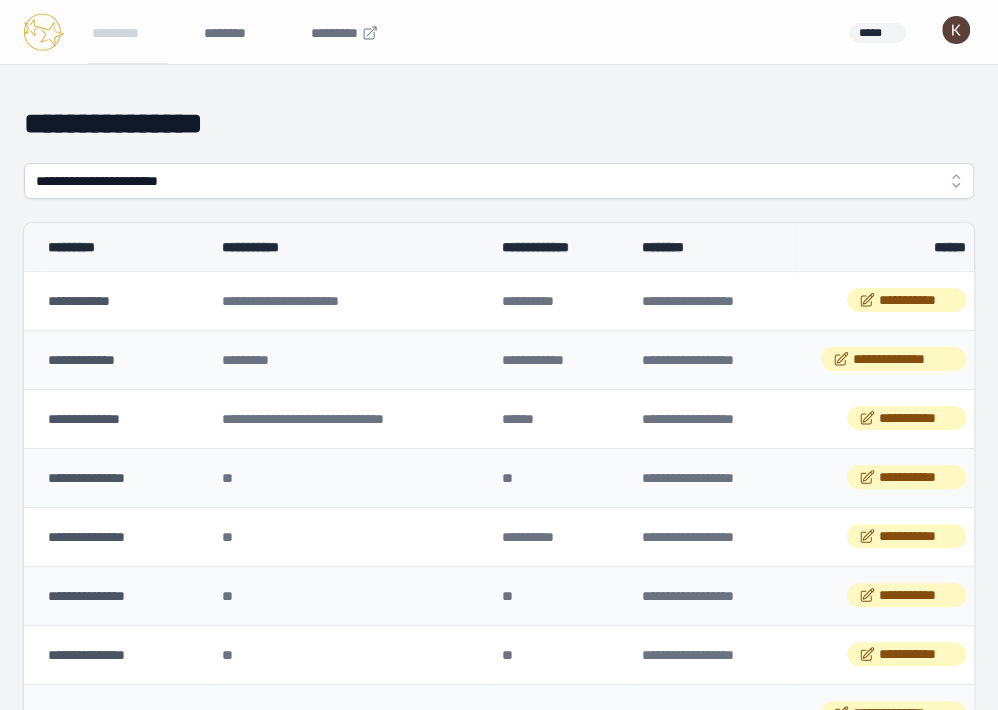 click on "**********" at bounding box center (499, 856) 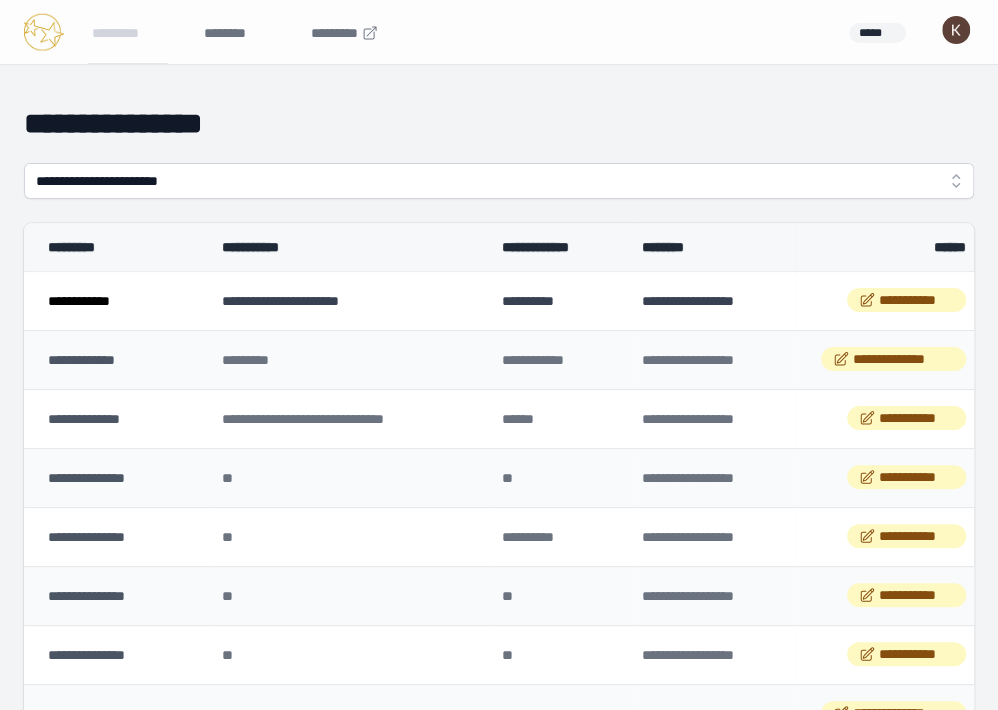 click on "**********" at bounding box center [79, 301] 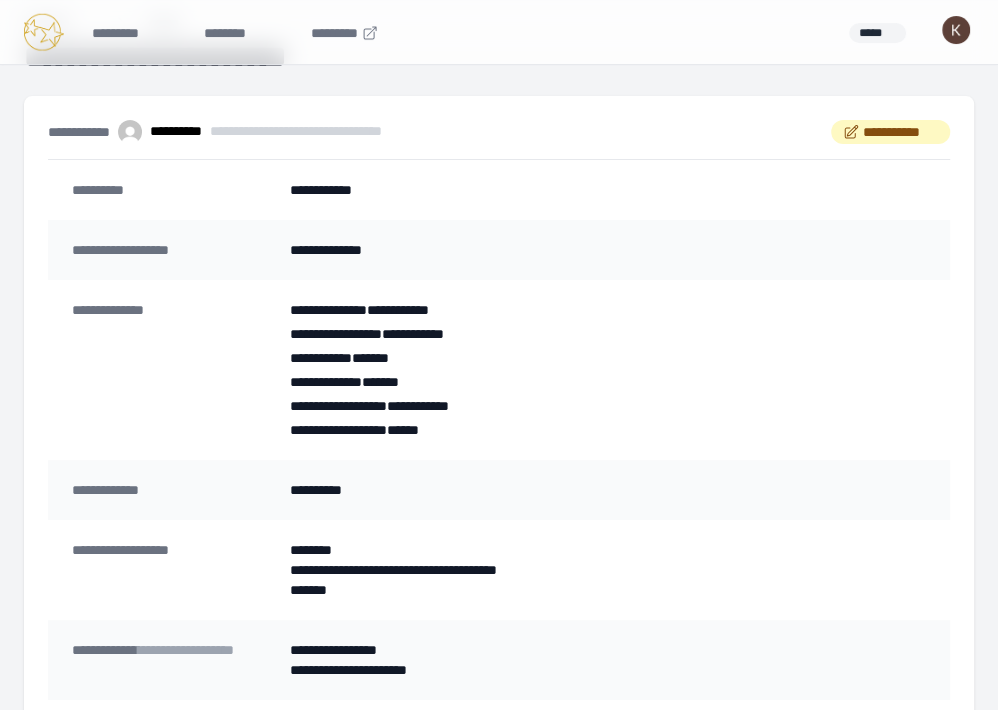 scroll, scrollTop: 0, scrollLeft: 0, axis: both 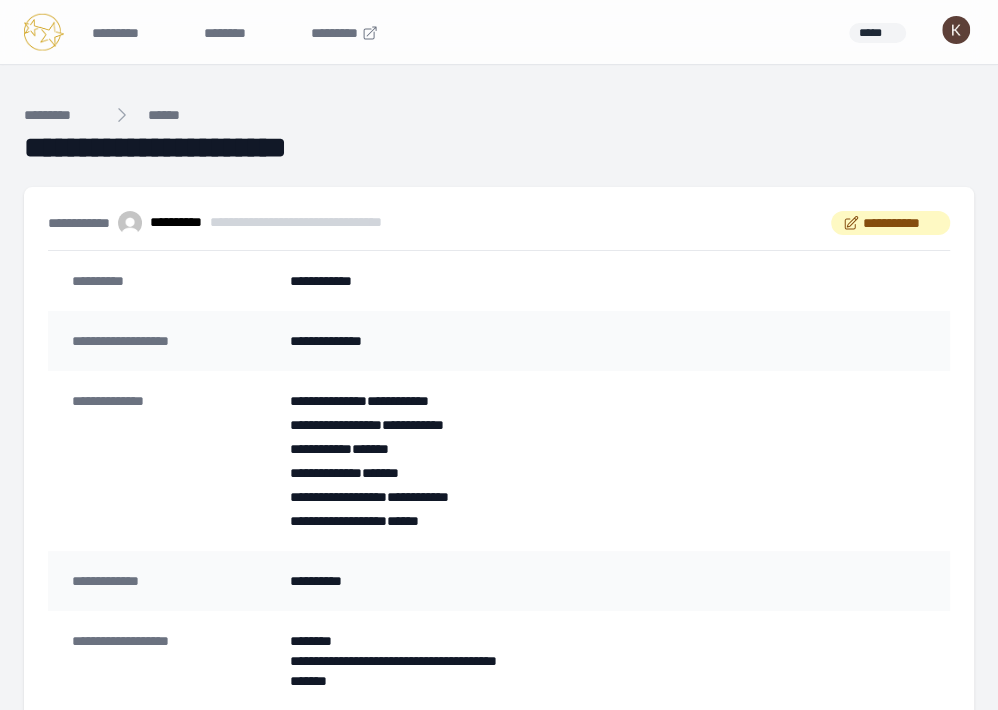 click on "**********" at bounding box center [890, 223] 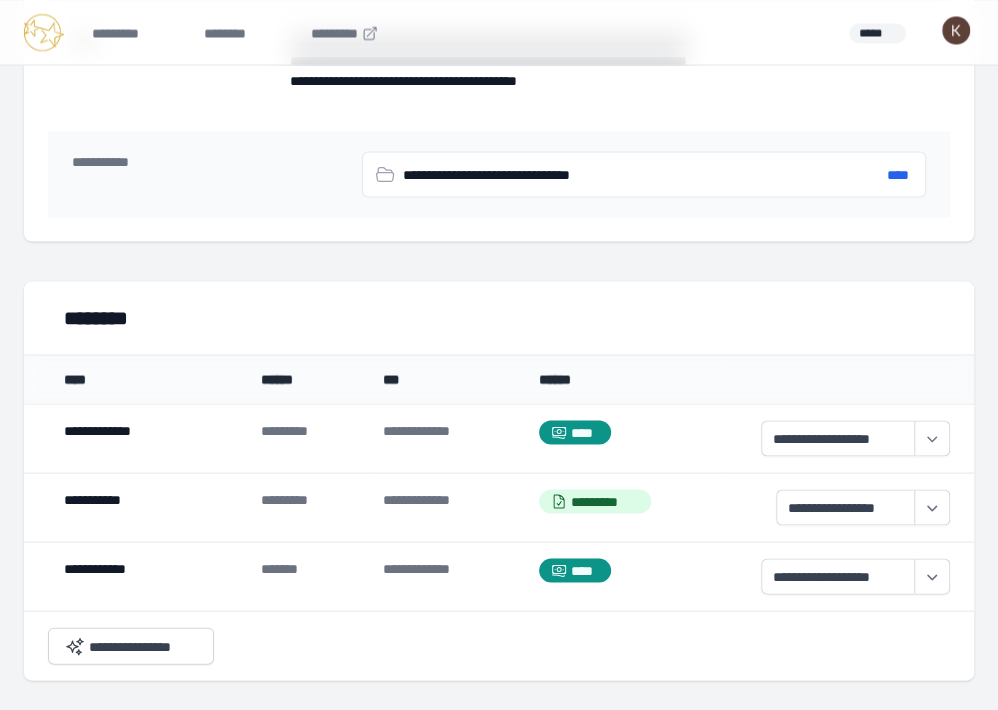 scroll, scrollTop: 1993, scrollLeft: 0, axis: vertical 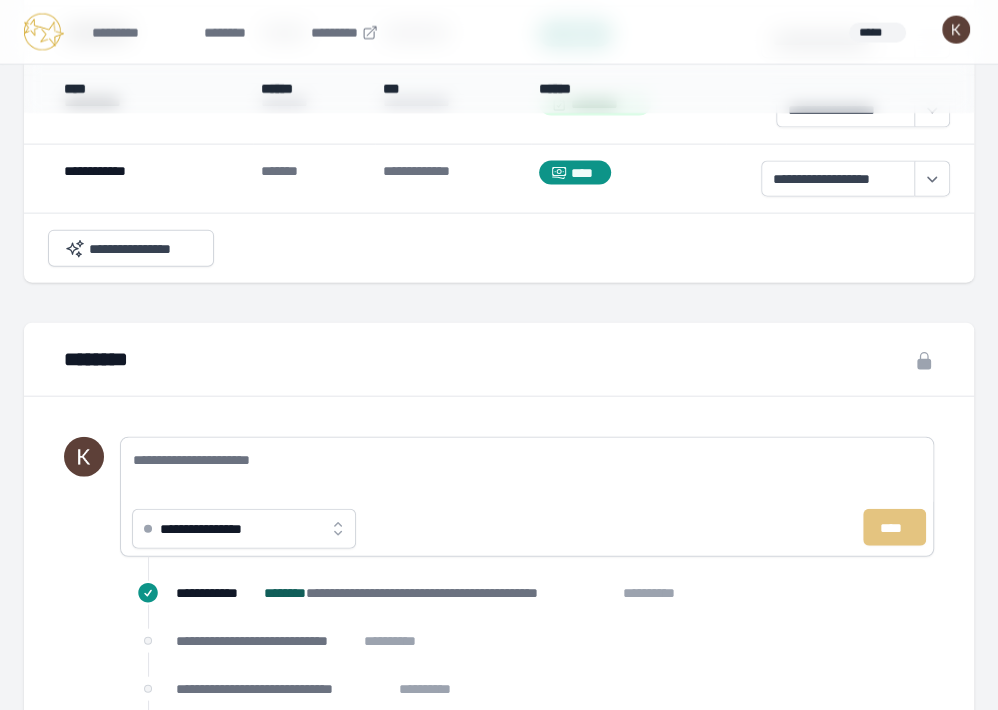click on "**********" at bounding box center [217, 529] 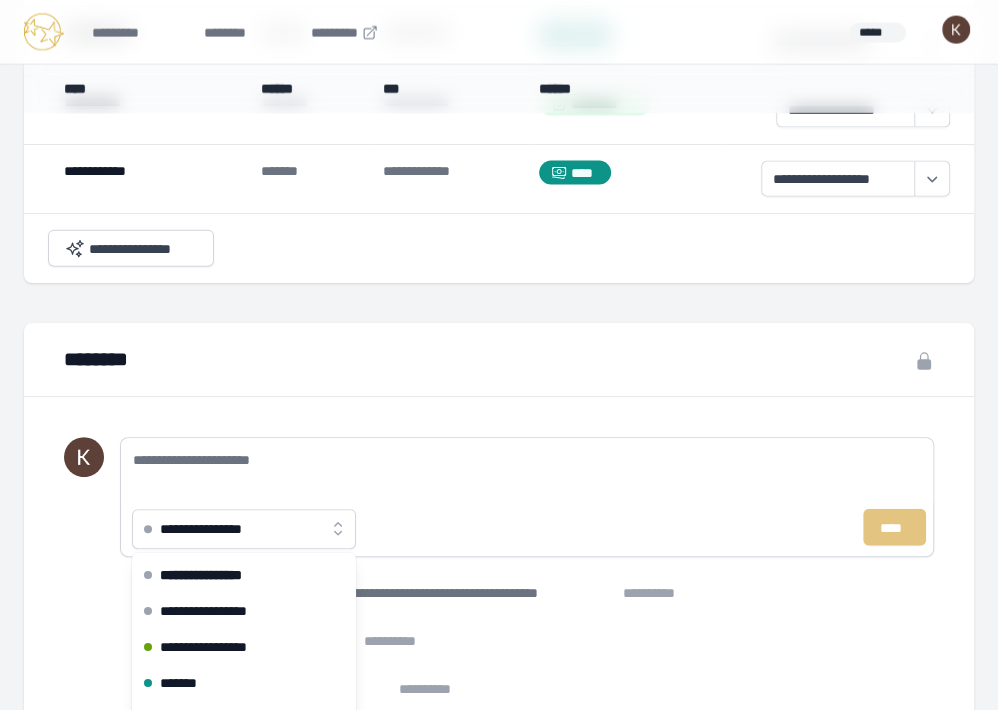 click on "**********" at bounding box center (499, 794) 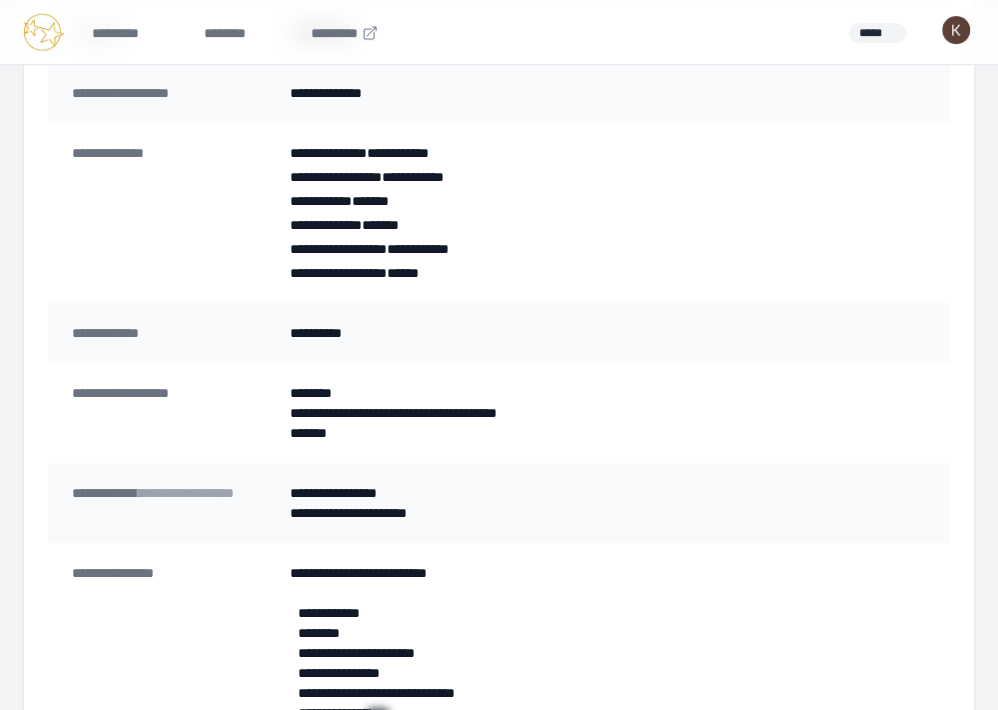 scroll, scrollTop: 0, scrollLeft: 0, axis: both 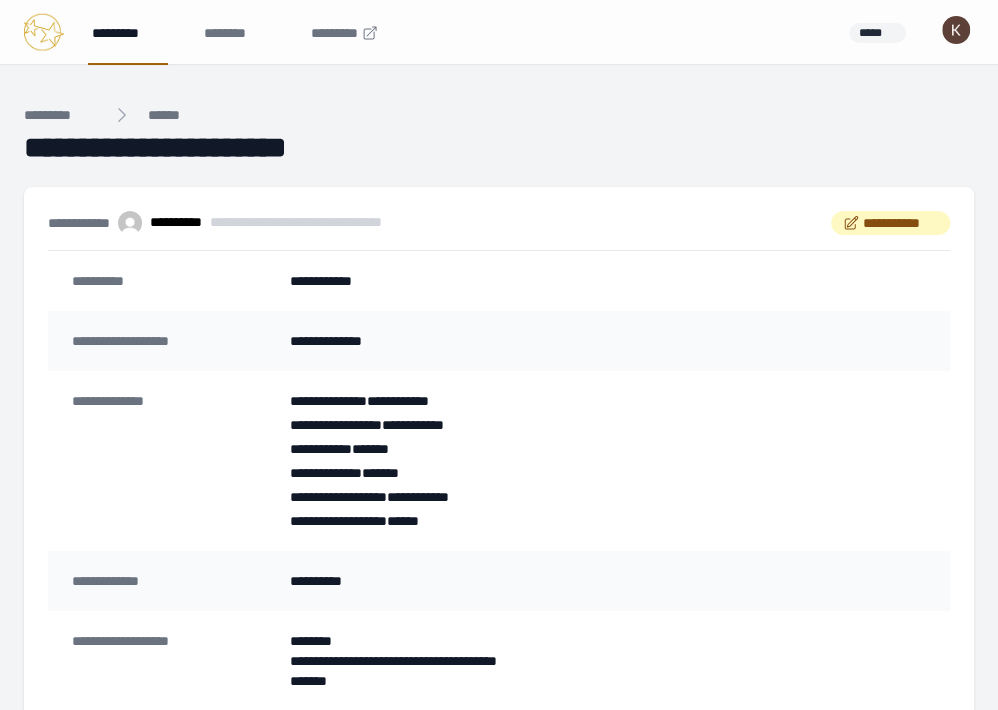 click on "*********" at bounding box center [128, 32] 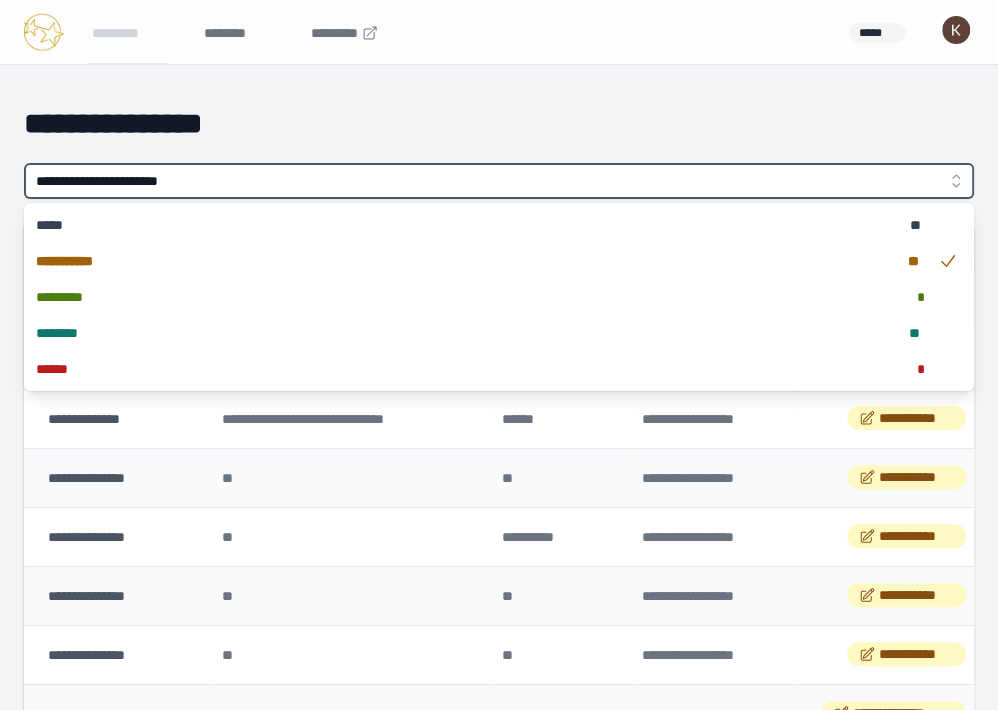 click on "**********" at bounding box center (499, 181) 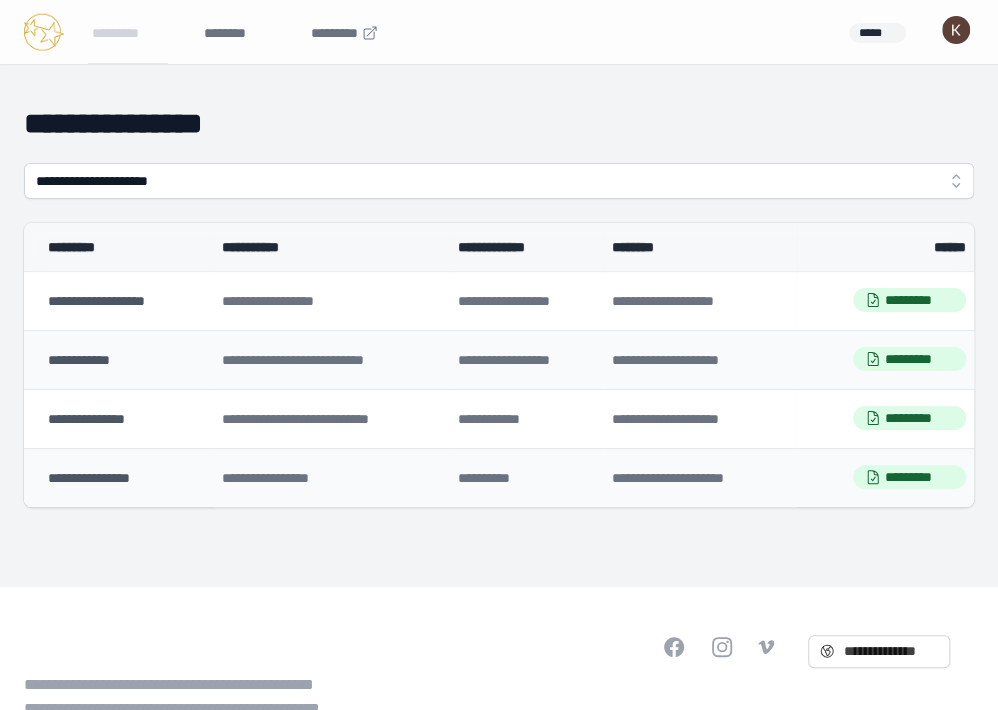 click on "**********" at bounding box center (96, 301) 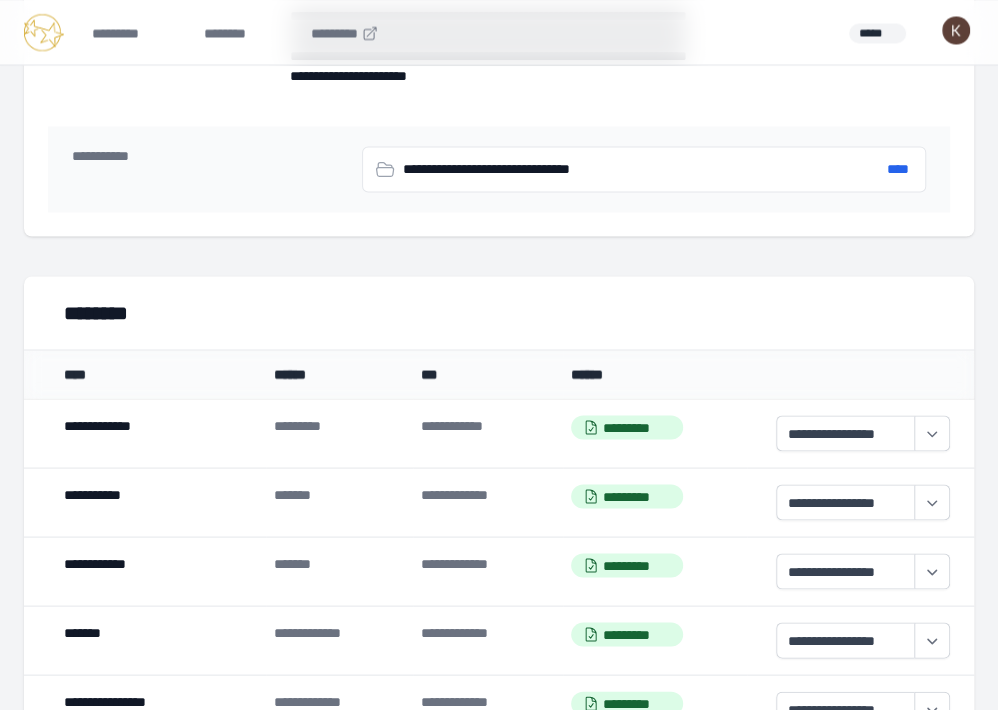 scroll, scrollTop: 1525, scrollLeft: 0, axis: vertical 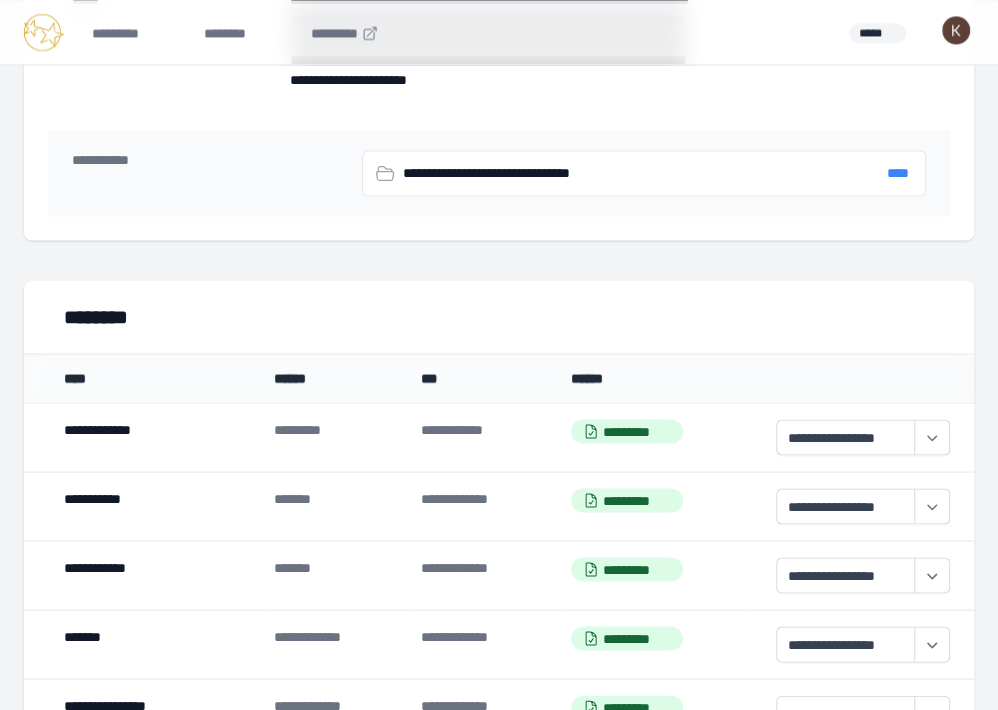 click on "****" at bounding box center (898, 173) 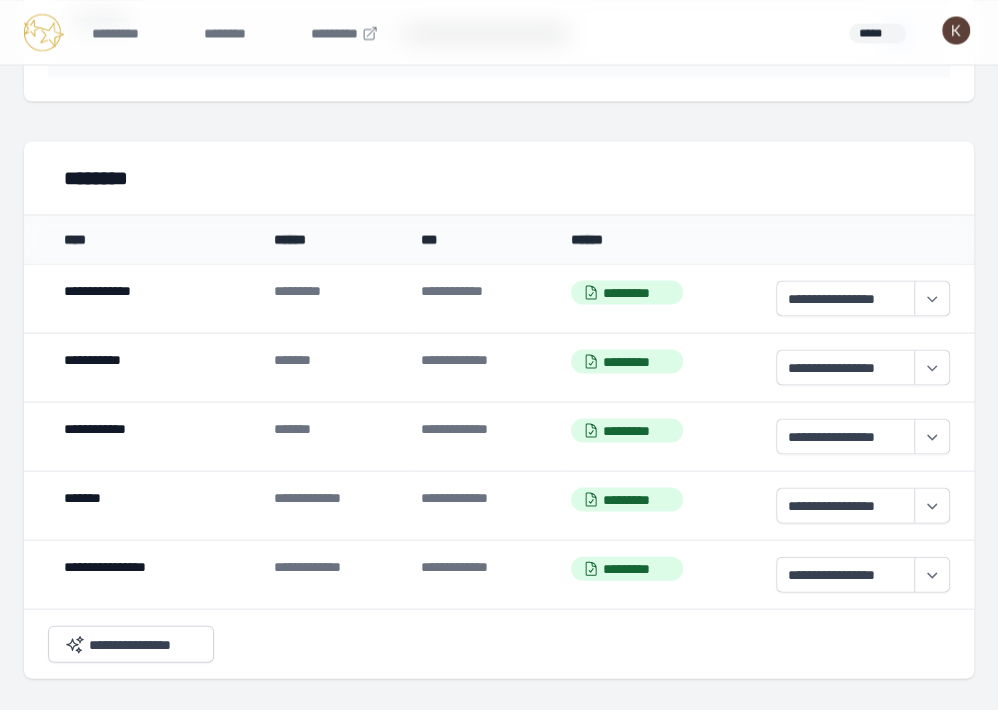 scroll, scrollTop: 1664, scrollLeft: 0, axis: vertical 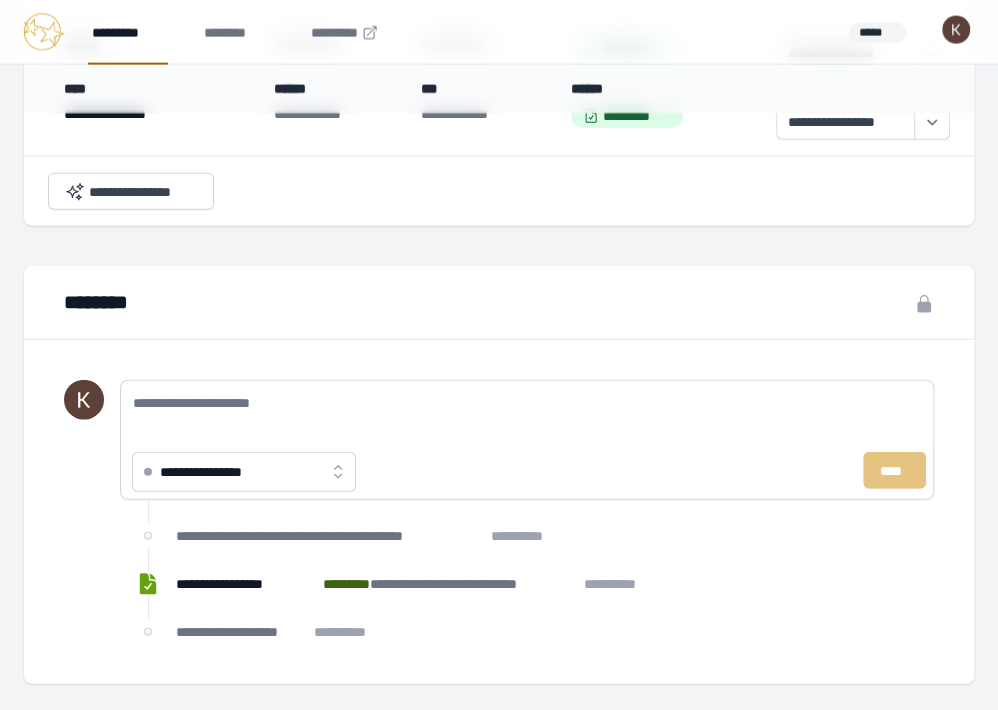 click on "*********" at bounding box center (128, 32) 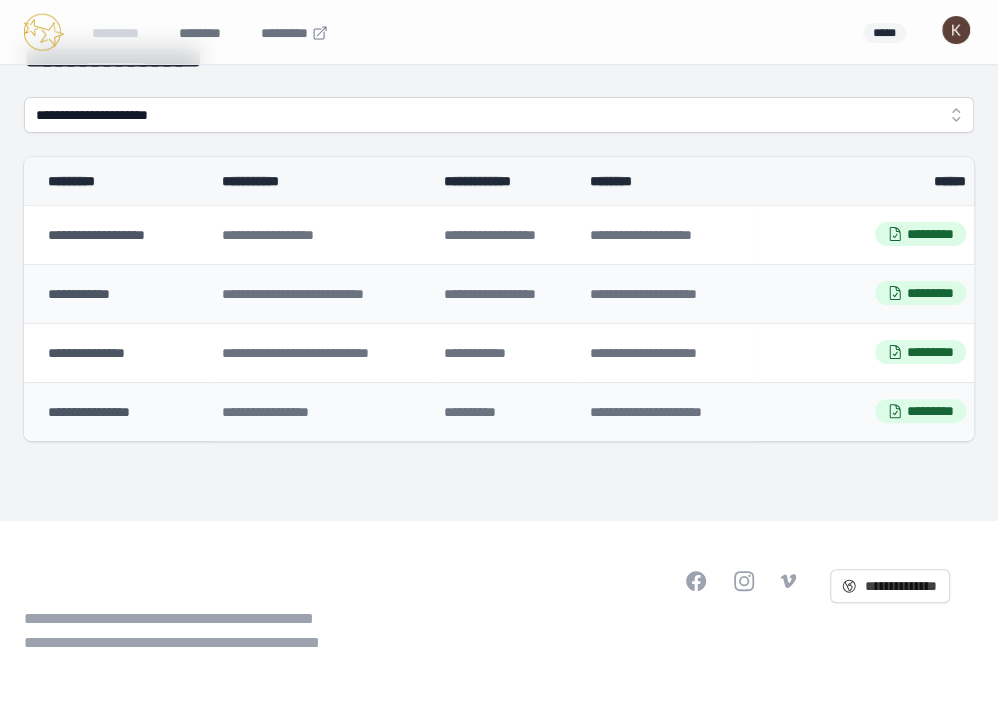 scroll, scrollTop: 0, scrollLeft: 0, axis: both 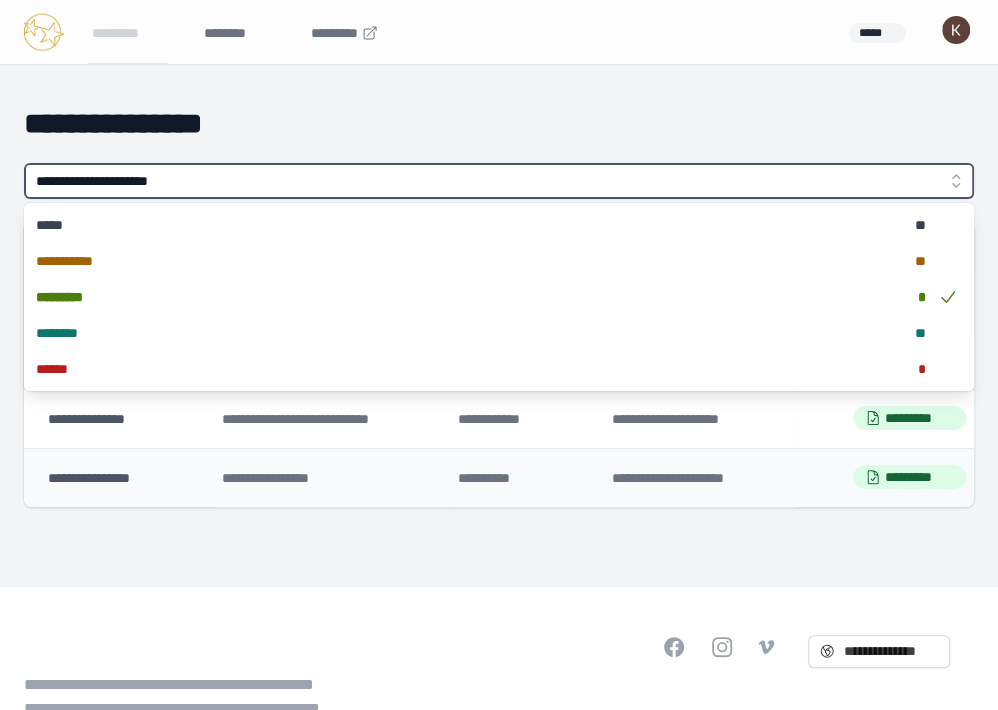 click on "**********" at bounding box center [499, 181] 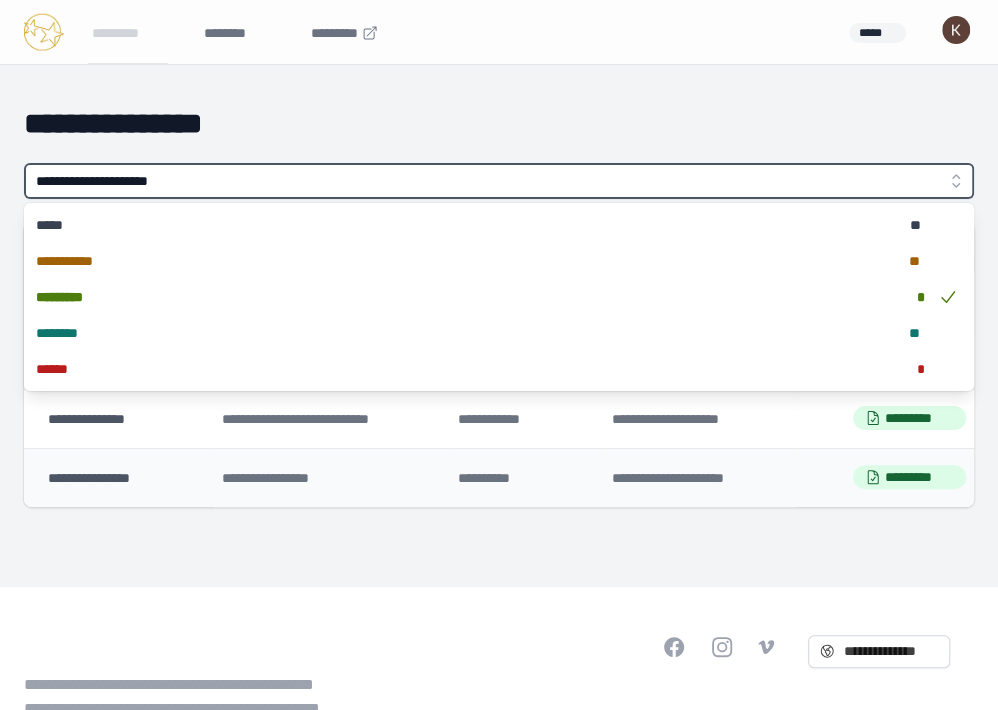 type on "**********" 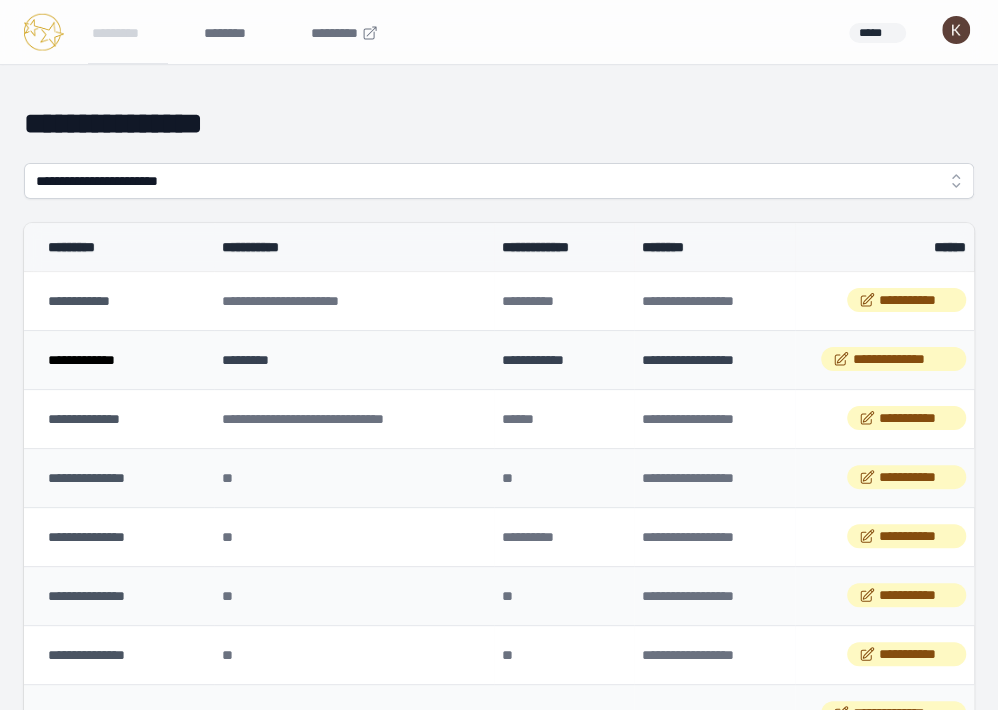 click on "**********" at bounding box center [81, 360] 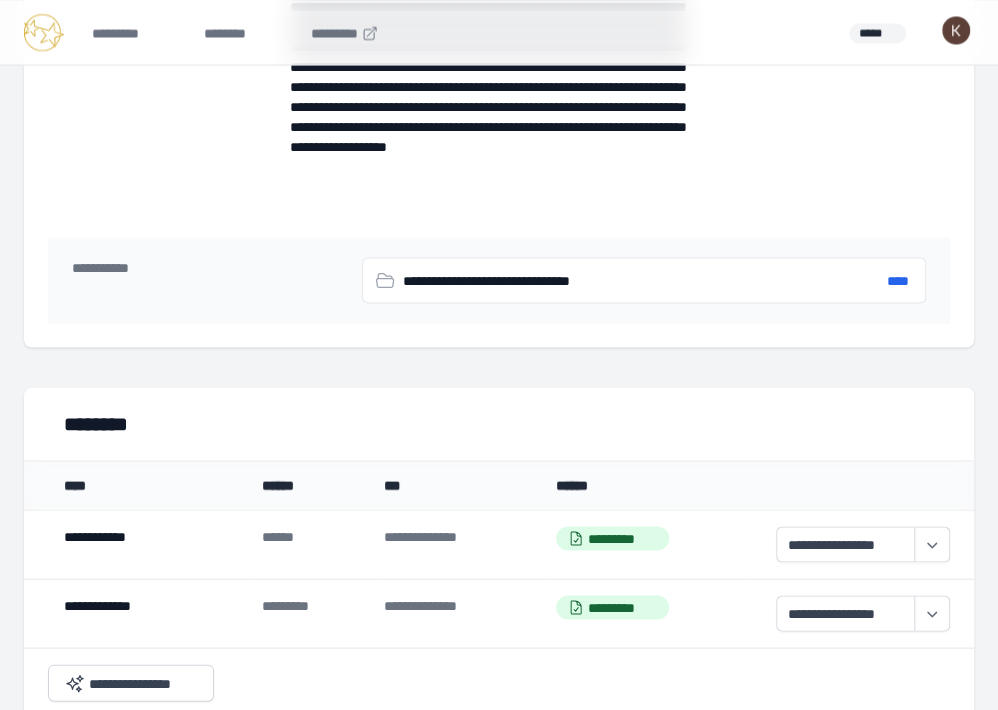 scroll, scrollTop: 1490, scrollLeft: 0, axis: vertical 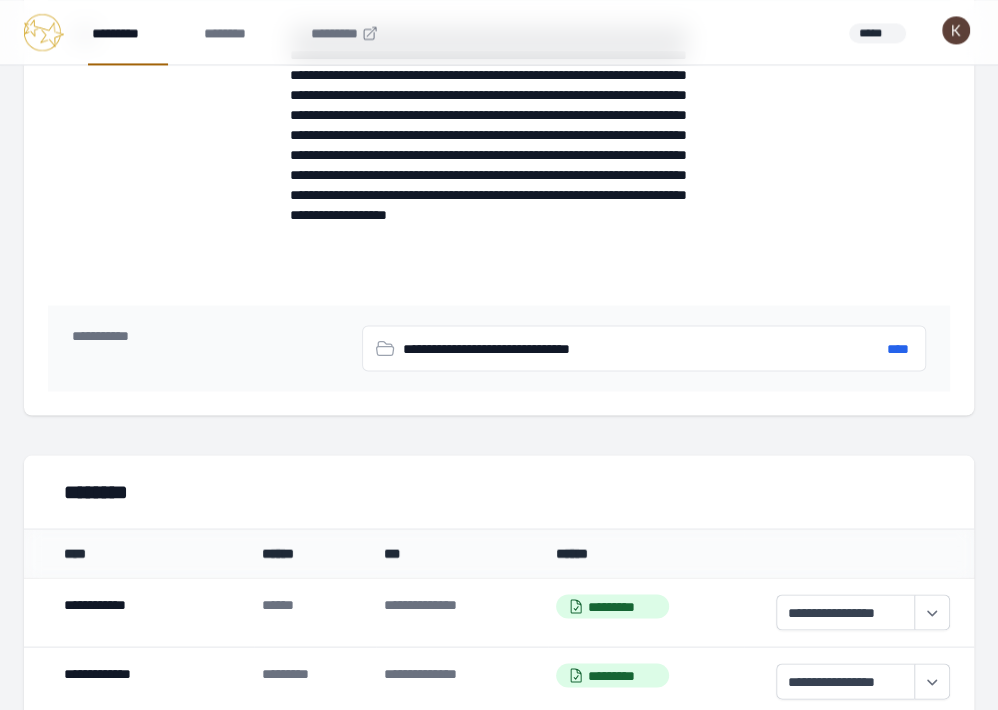 click on "*********" at bounding box center [128, 32] 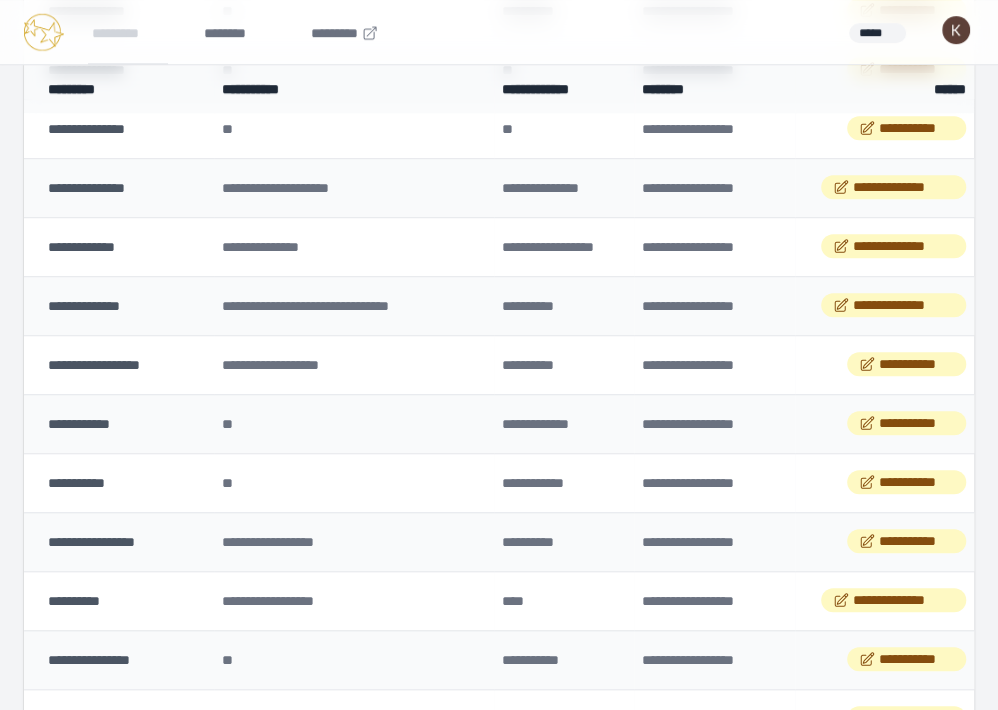 scroll, scrollTop: 594, scrollLeft: 0, axis: vertical 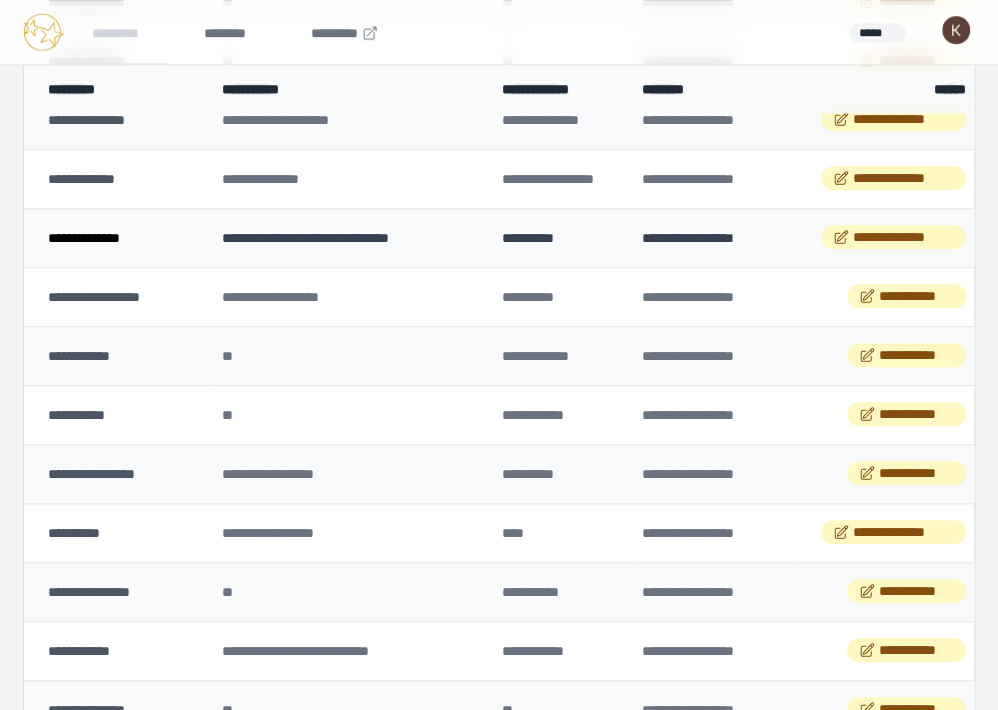 click on "**********" at bounding box center (84, 238) 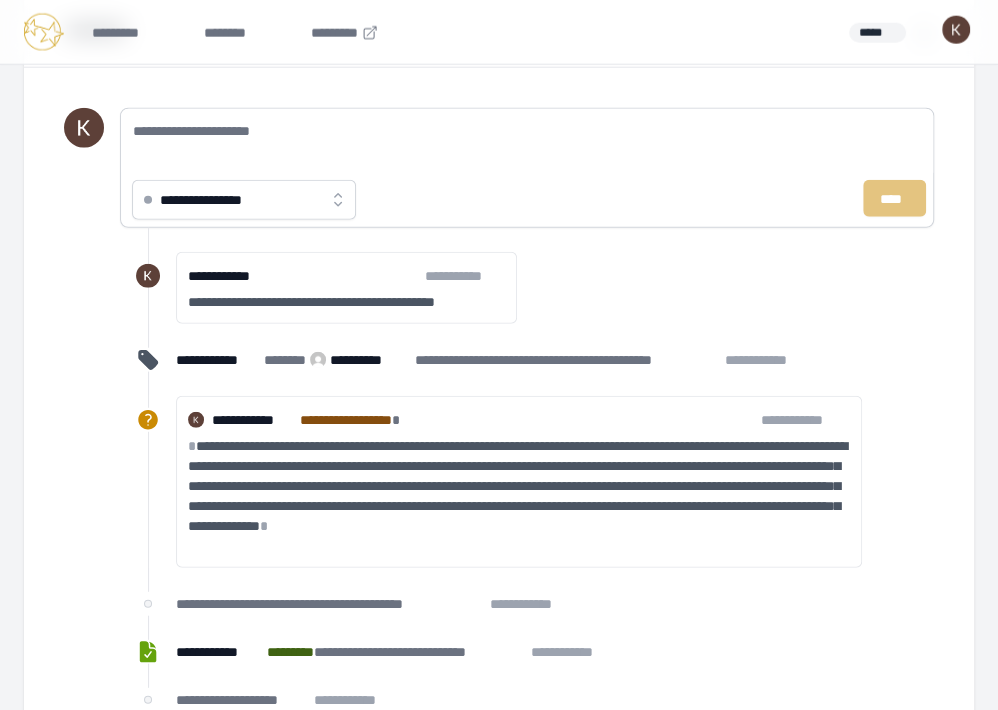 scroll, scrollTop: 2533, scrollLeft: 0, axis: vertical 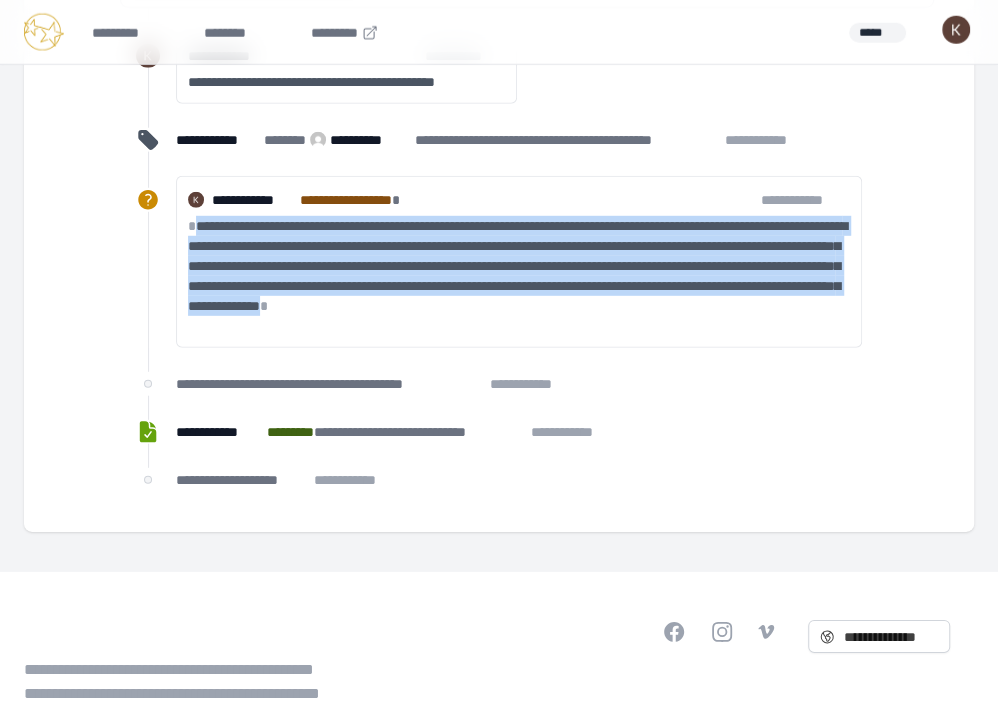 drag, startPoint x: 376, startPoint y: 323, endPoint x: 193, endPoint y: 221, distance: 209.50656 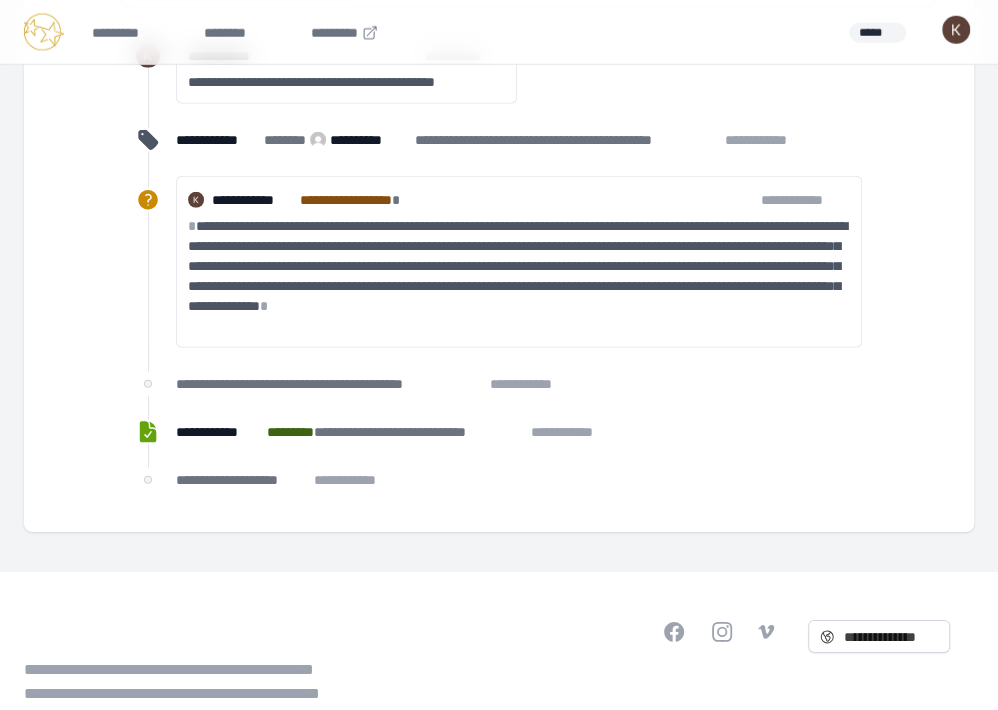 click at bounding box center (148, 262) 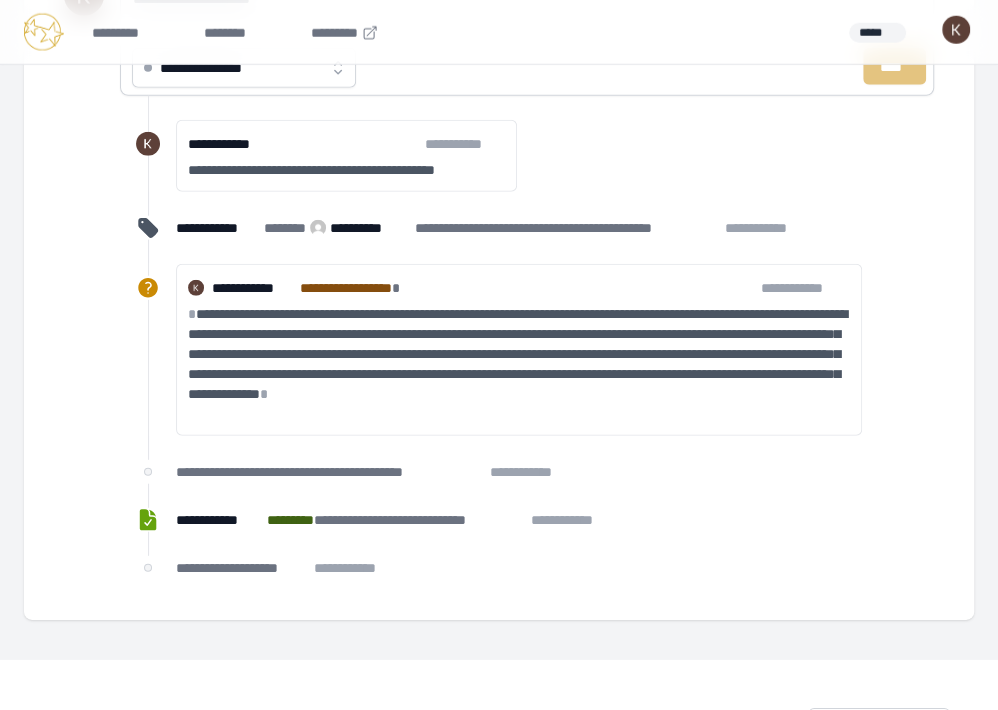 scroll, scrollTop: 2172, scrollLeft: 0, axis: vertical 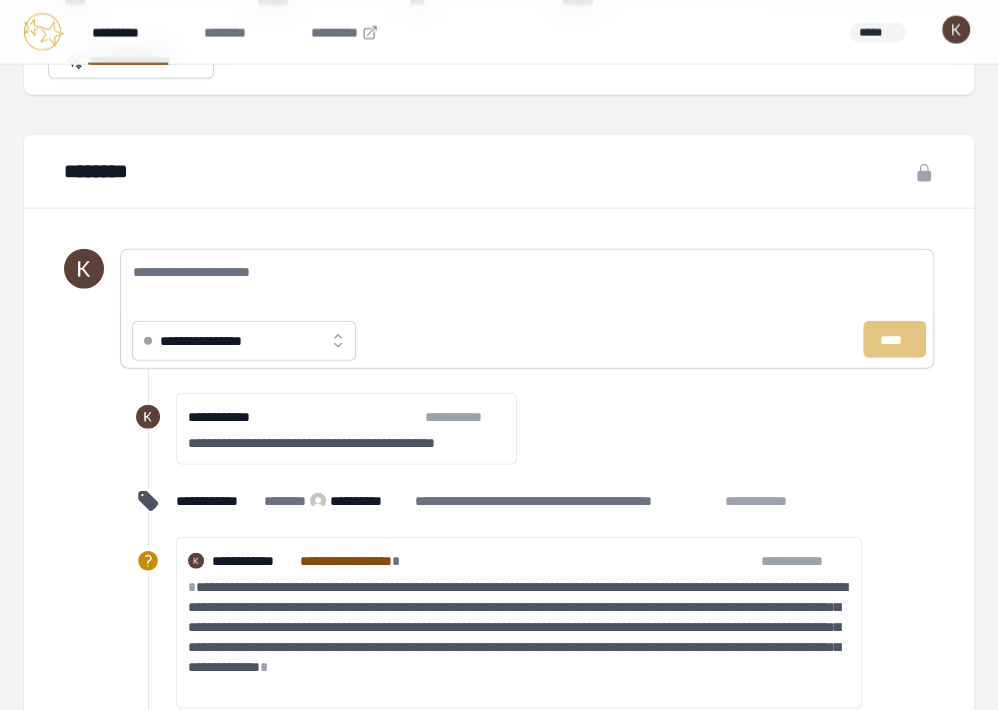 click on "*********" at bounding box center (128, 32) 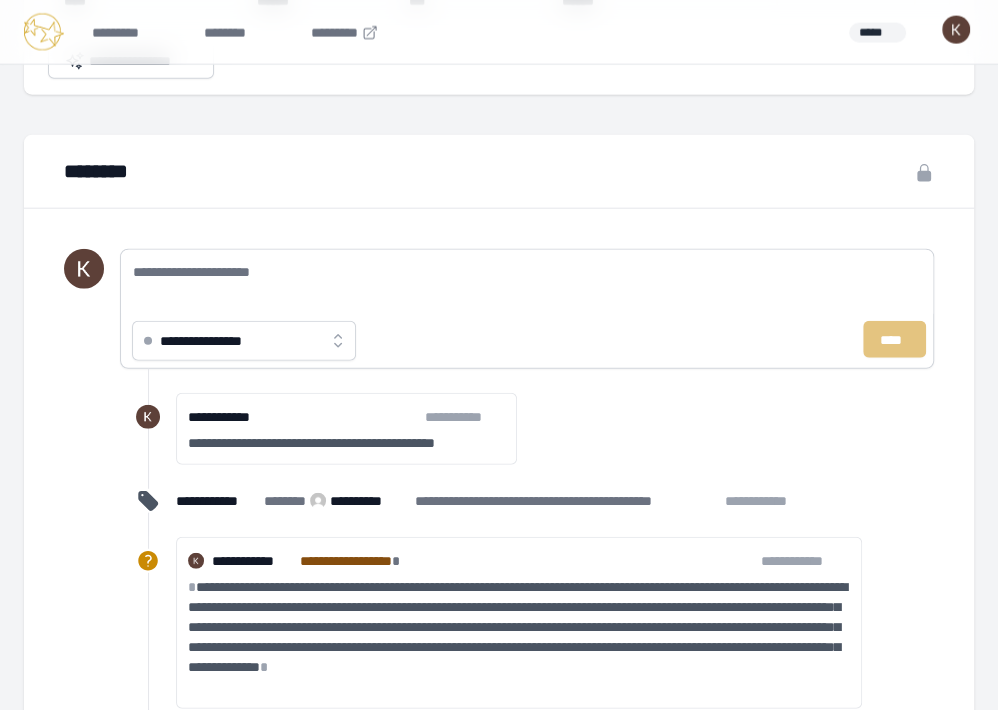 scroll, scrollTop: 0, scrollLeft: 0, axis: both 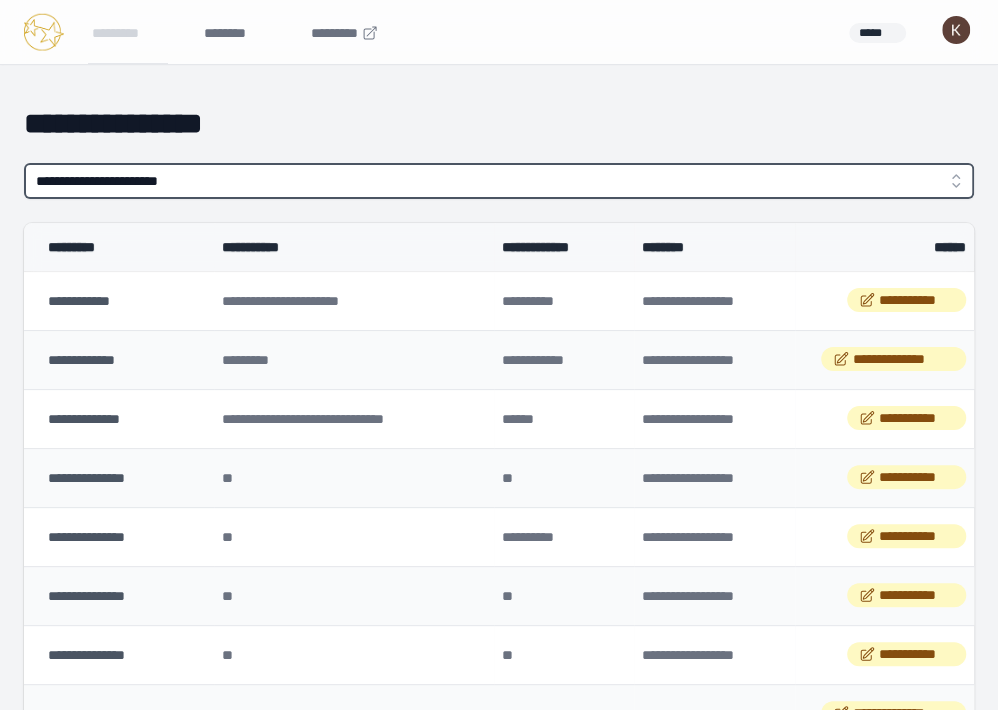 click on "**********" at bounding box center (499, 181) 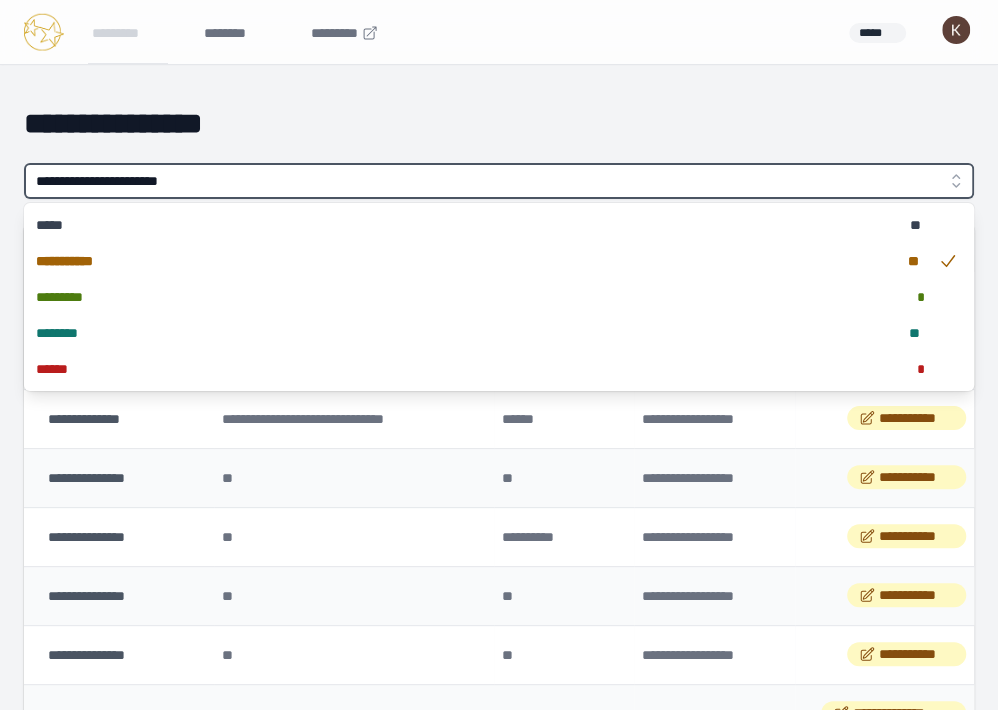 type on "**********" 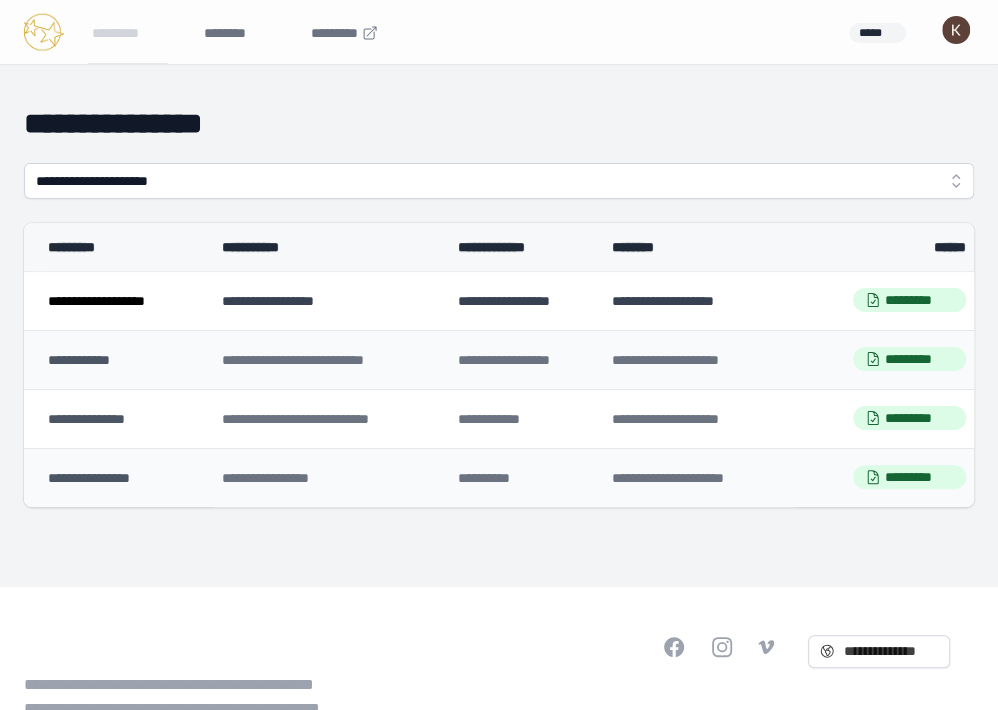 click on "**********" at bounding box center [119, 300] 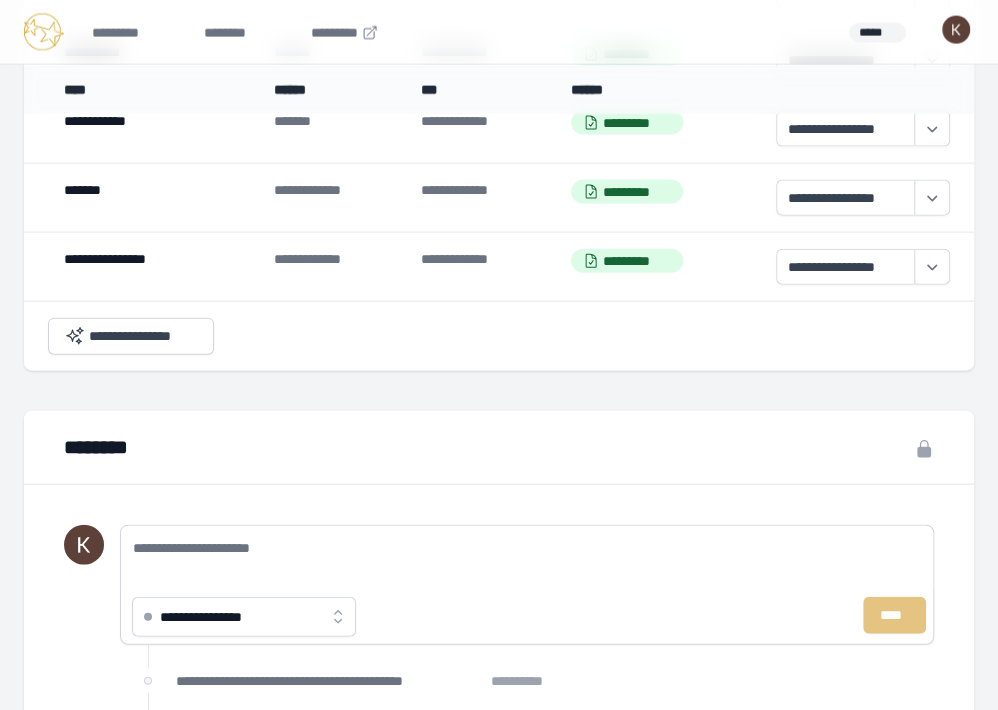 scroll, scrollTop: 1984, scrollLeft: 0, axis: vertical 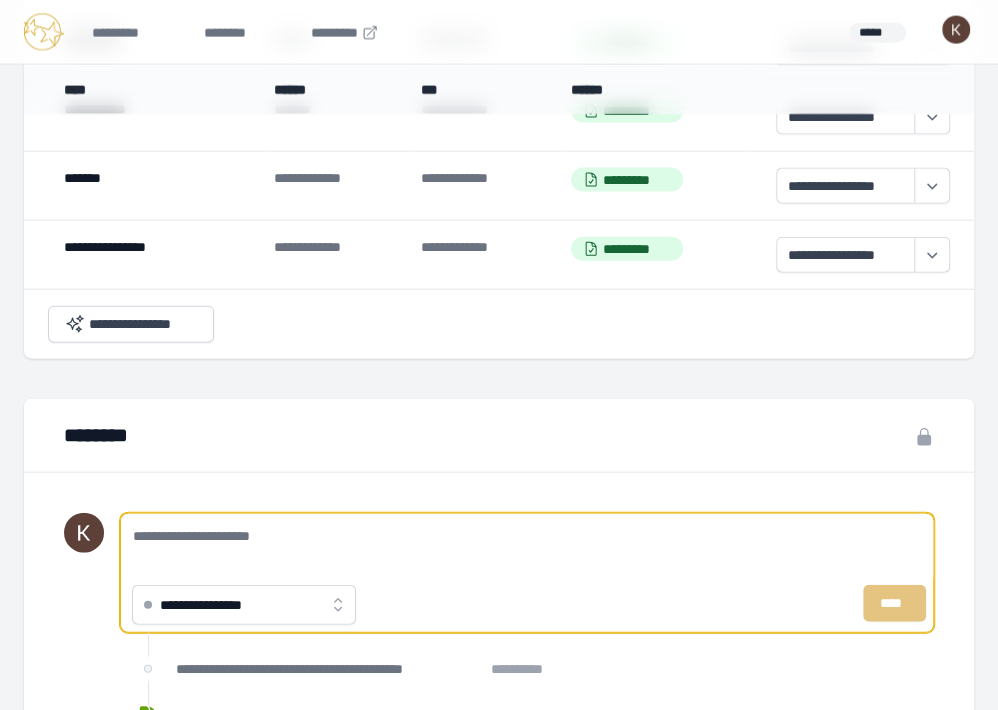 click on "**********" at bounding box center [527, 546] 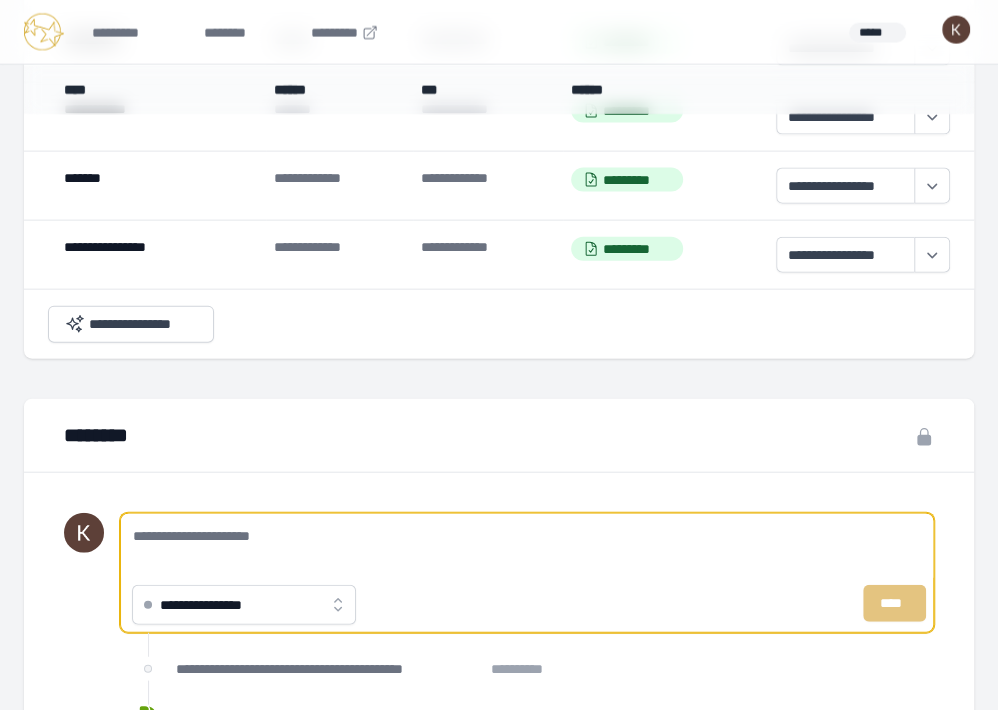 paste on "**********" 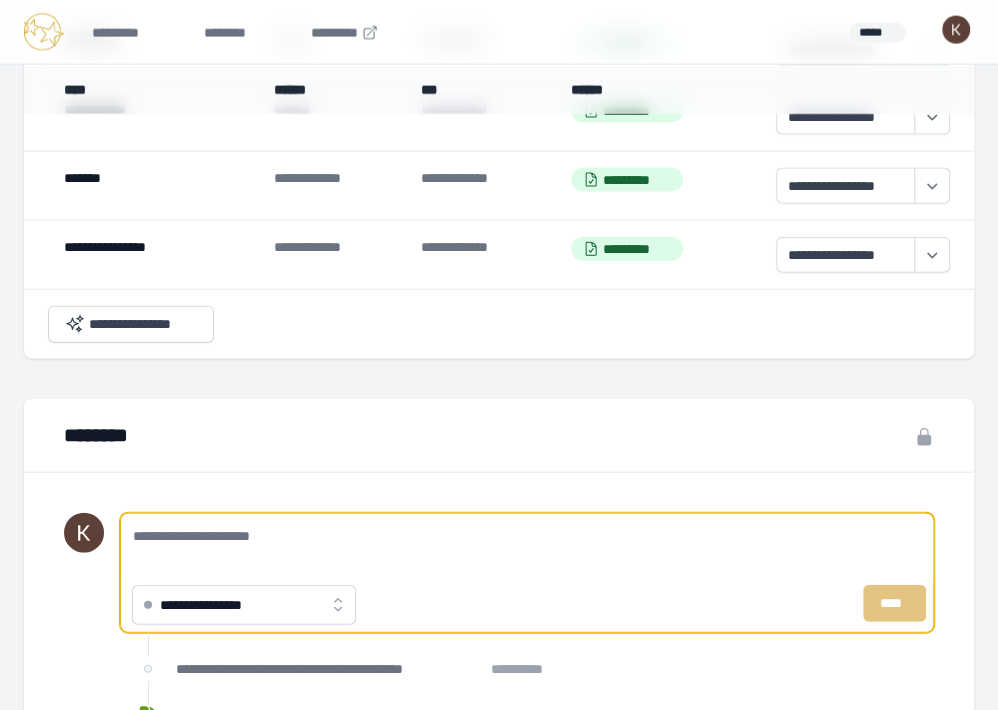 type on "**********" 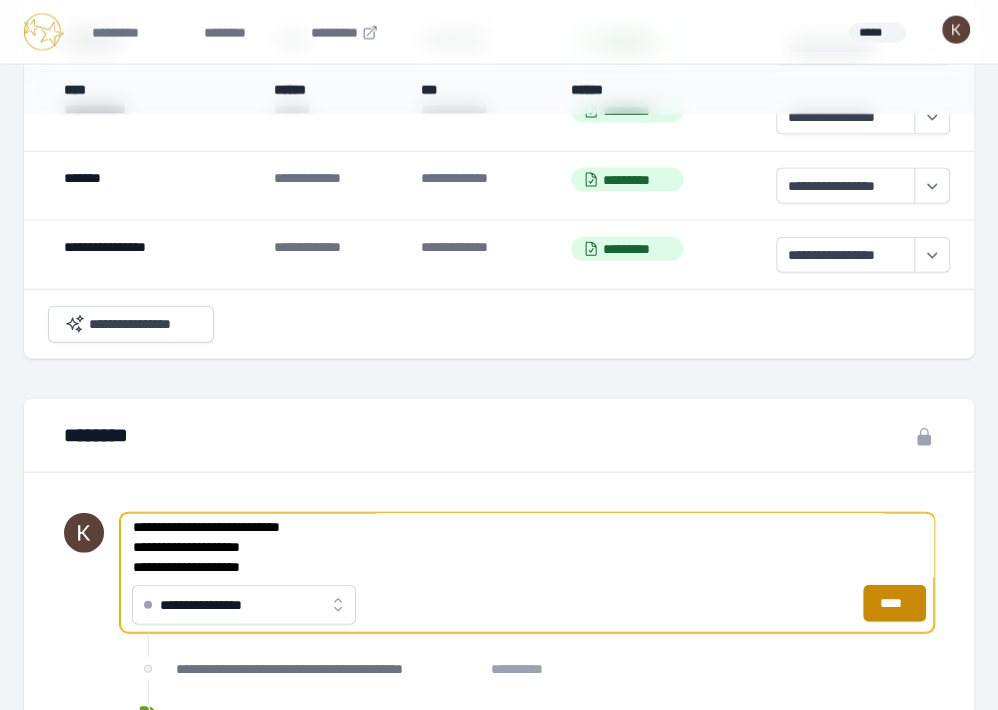 scroll, scrollTop: 820, scrollLeft: 0, axis: vertical 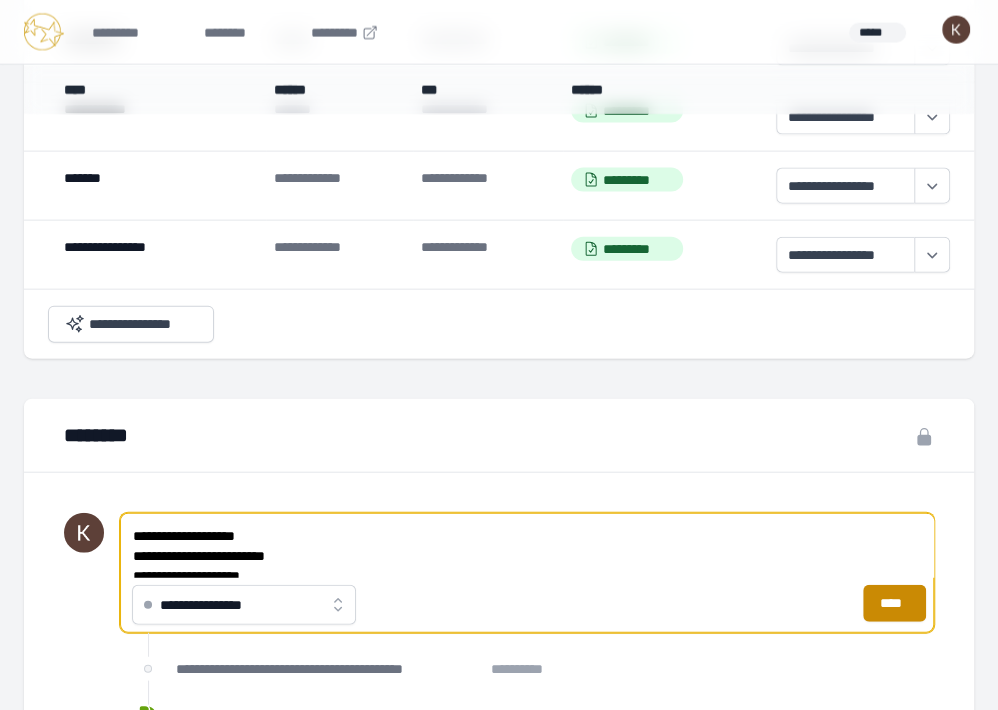 drag, startPoint x: 287, startPoint y: 557, endPoint x: 102, endPoint y: 460, distance: 208.88753 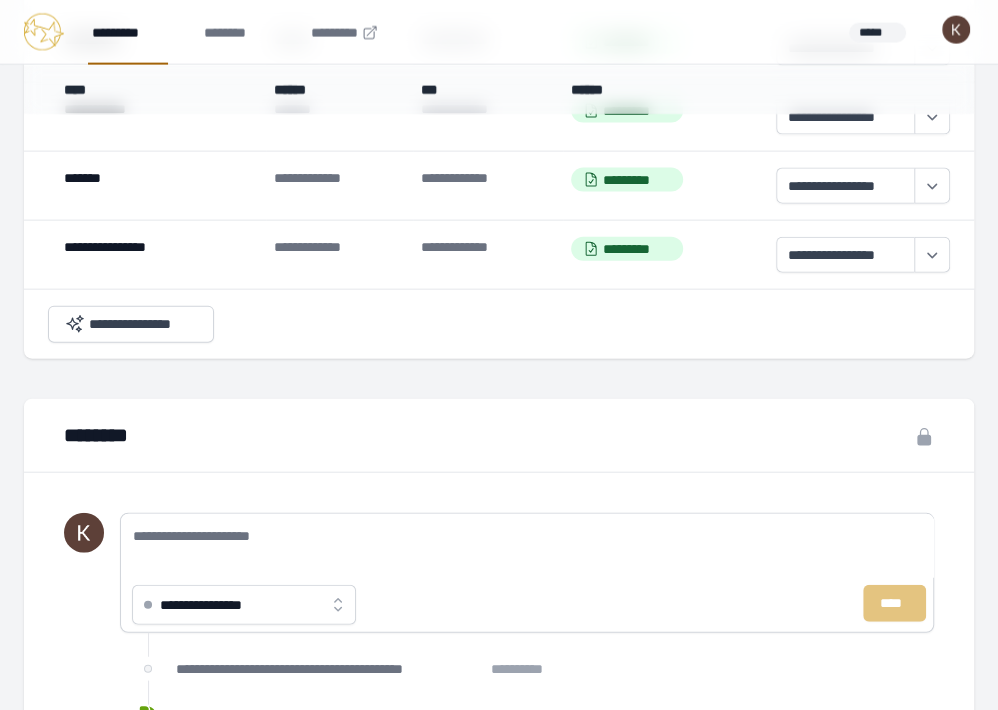 click on "*********" at bounding box center [128, 32] 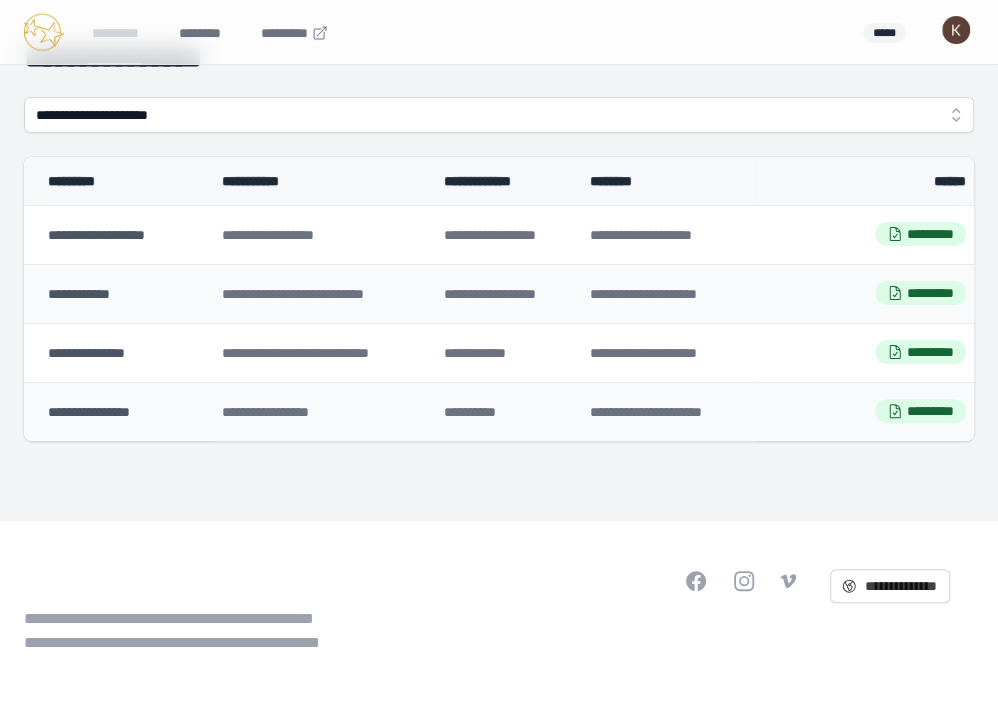 scroll, scrollTop: 0, scrollLeft: 0, axis: both 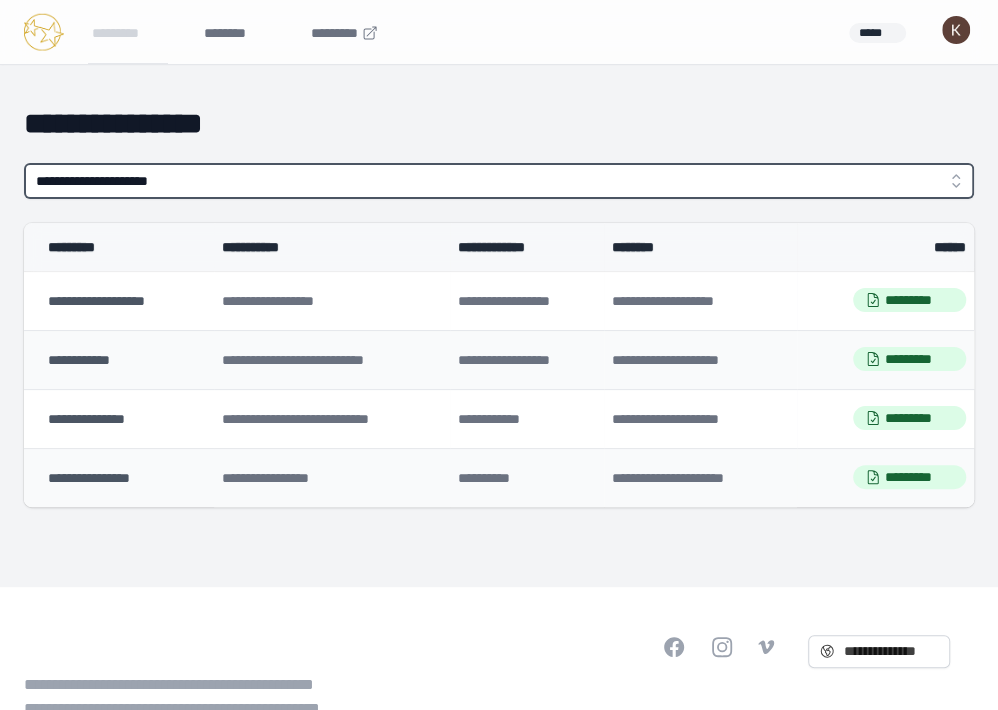 click on "**********" at bounding box center [499, 181] 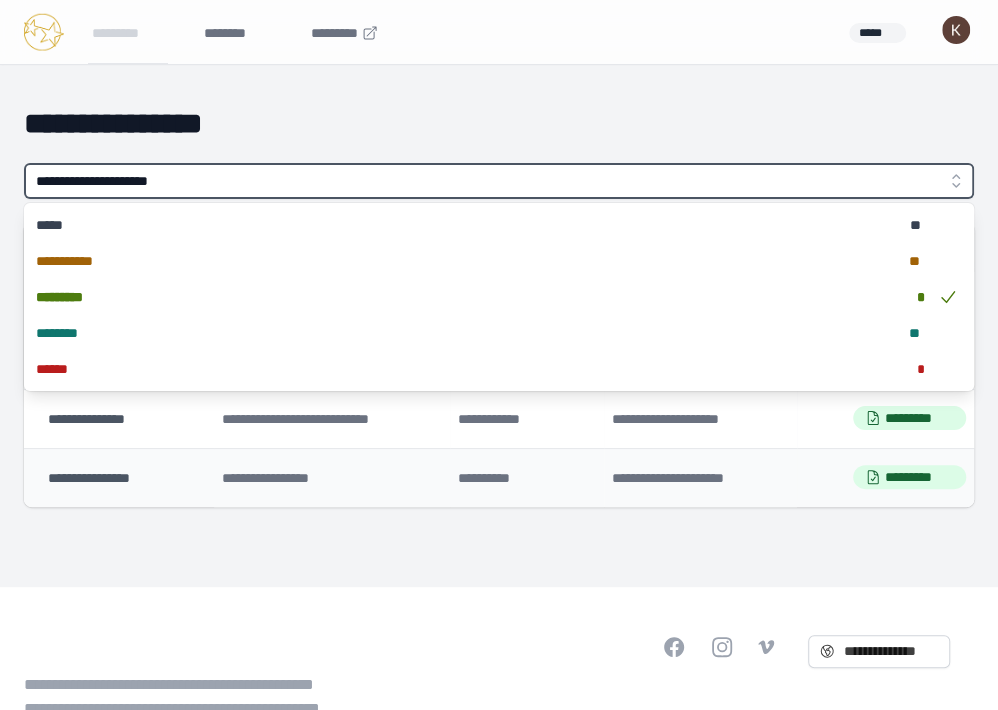 type on "**********" 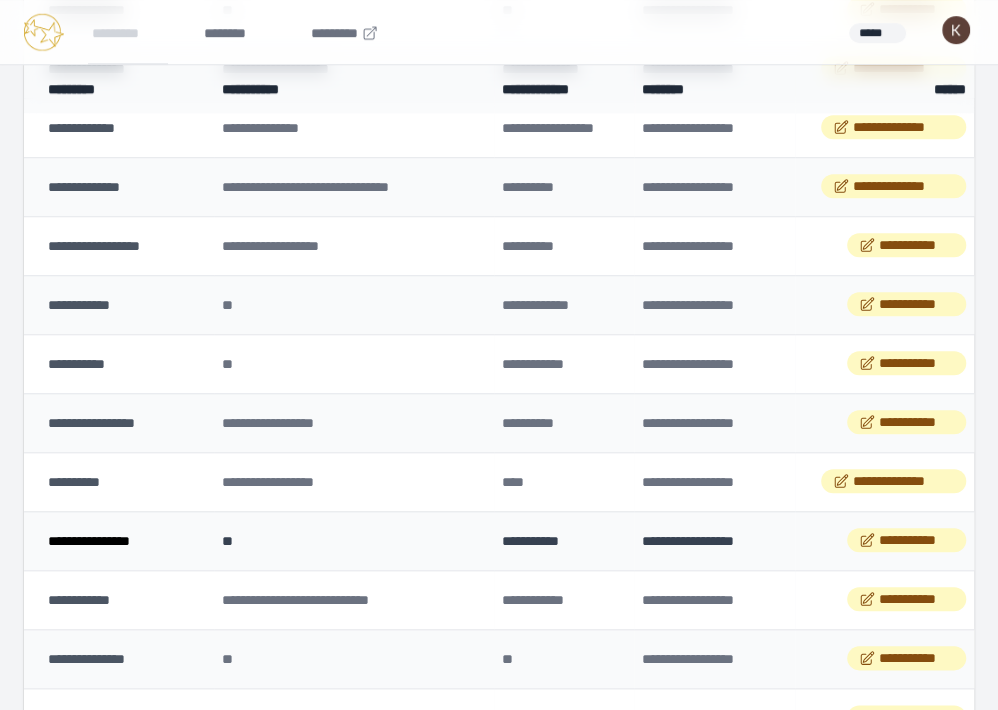 scroll, scrollTop: 646, scrollLeft: 0, axis: vertical 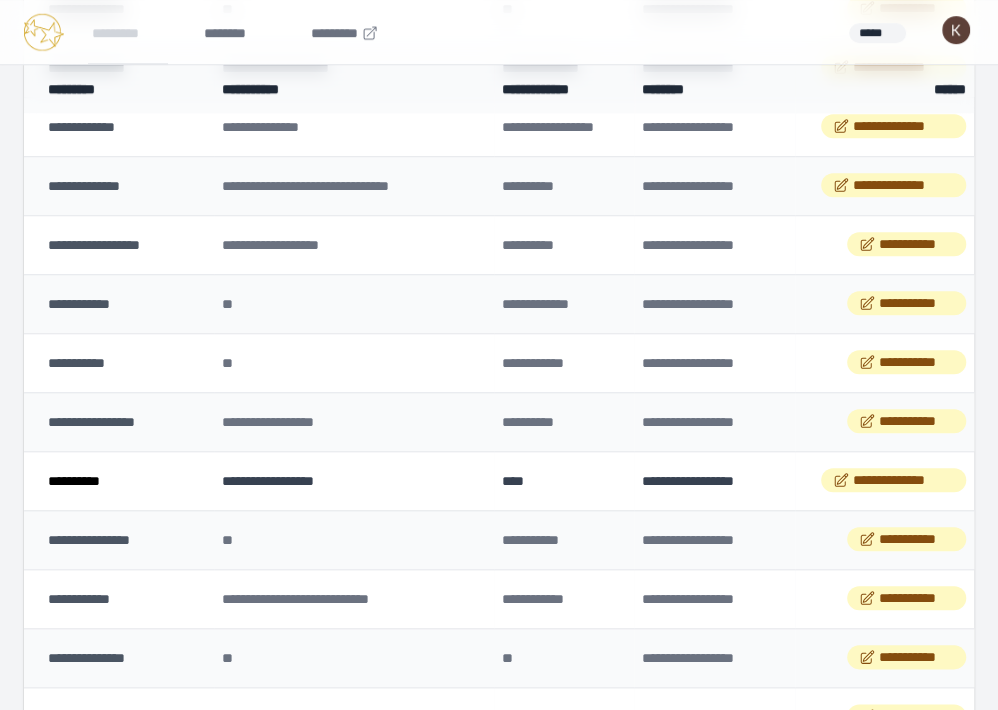click on "**********" at bounding box center [74, 481] 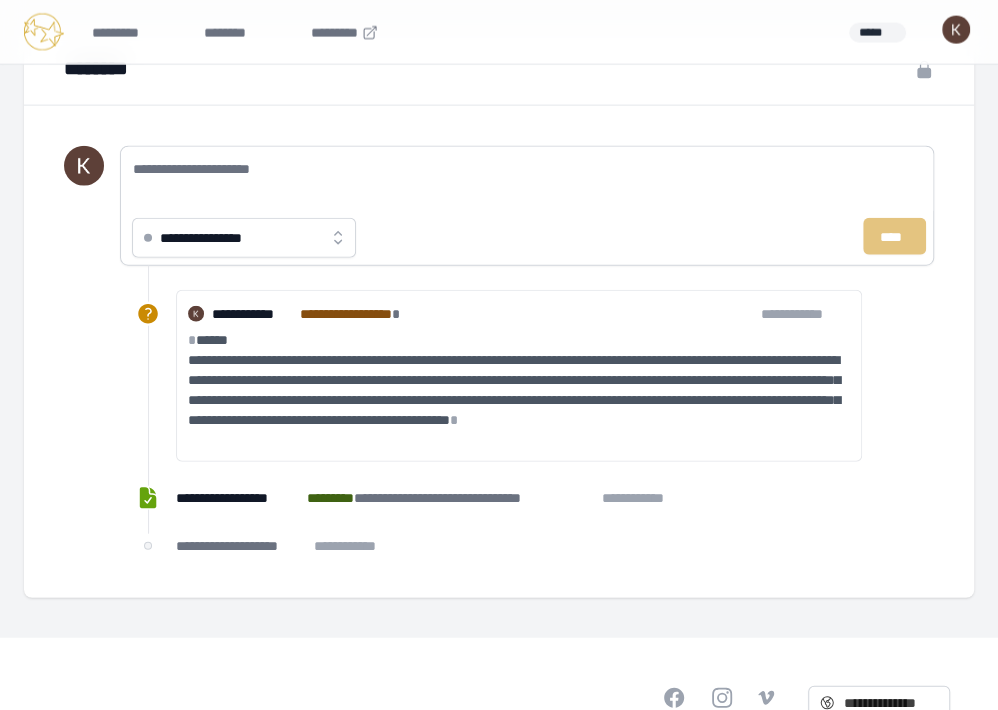 scroll, scrollTop: 2166, scrollLeft: 0, axis: vertical 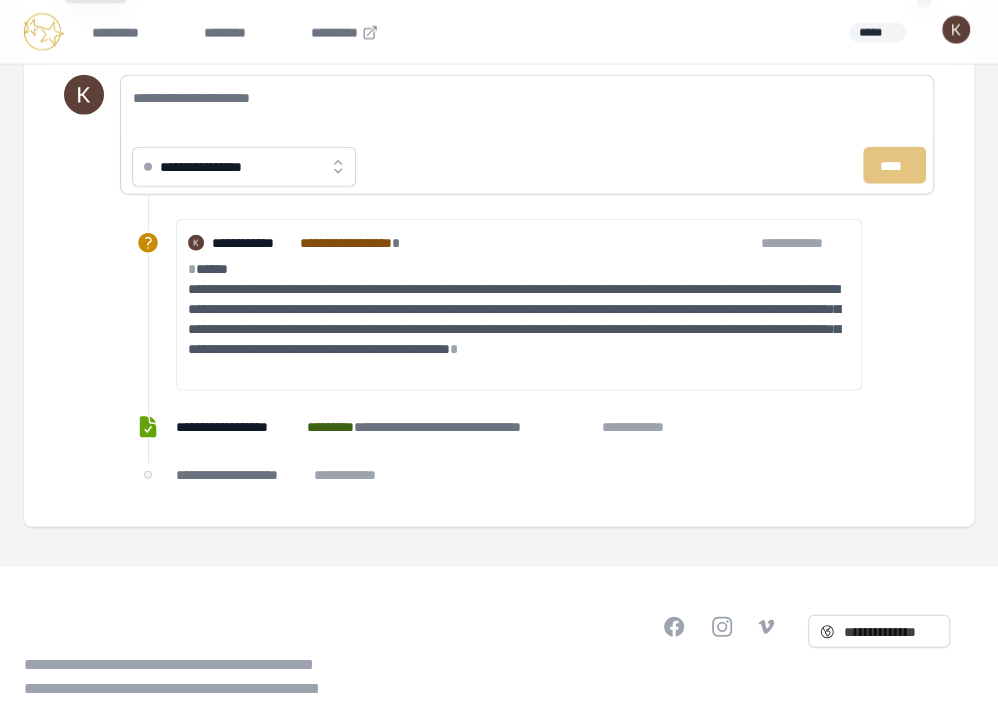 click on "*" at bounding box center (454, 349) 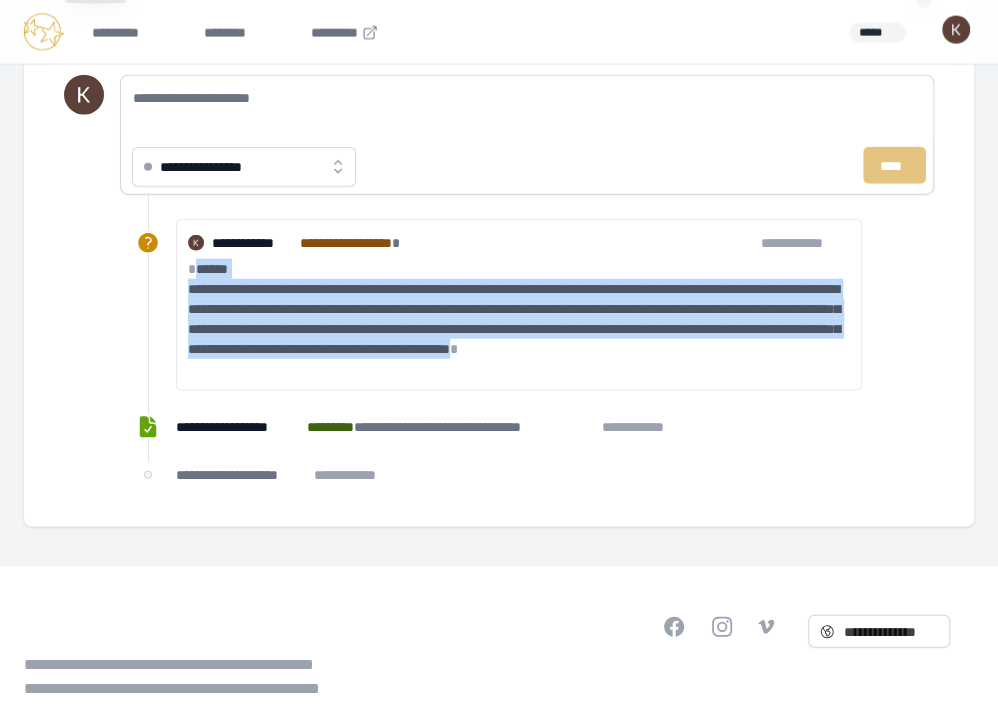 drag, startPoint x: 525, startPoint y: 366, endPoint x: 198, endPoint y: 268, distance: 341.3693 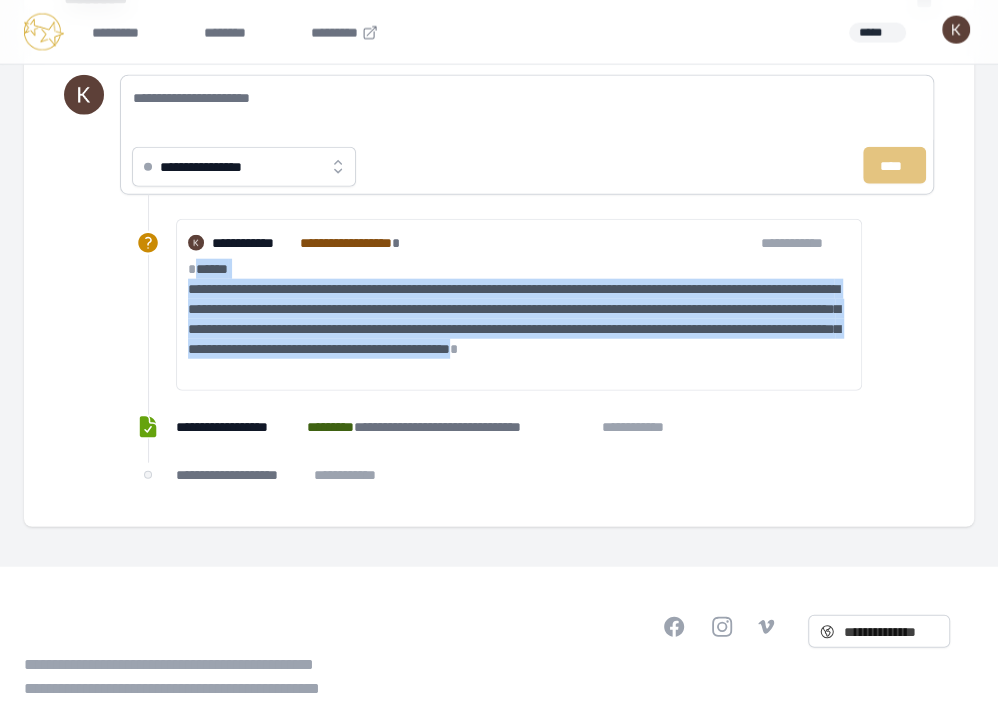 click on "**********" at bounding box center [519, 317] 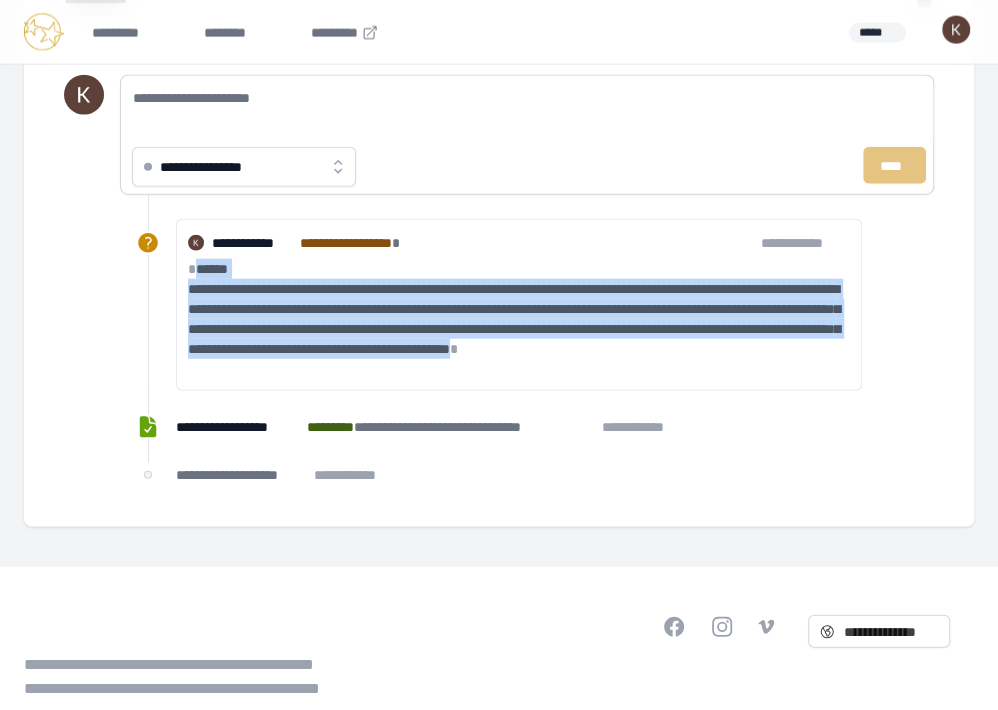 copy on "**********" 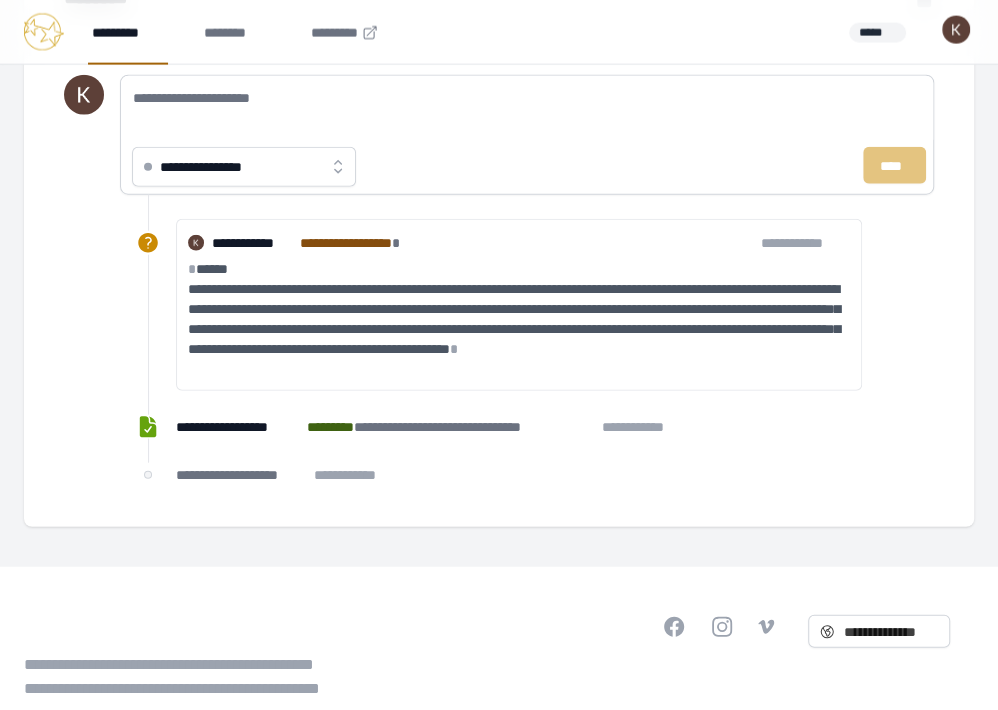 click on "*********" at bounding box center [128, 32] 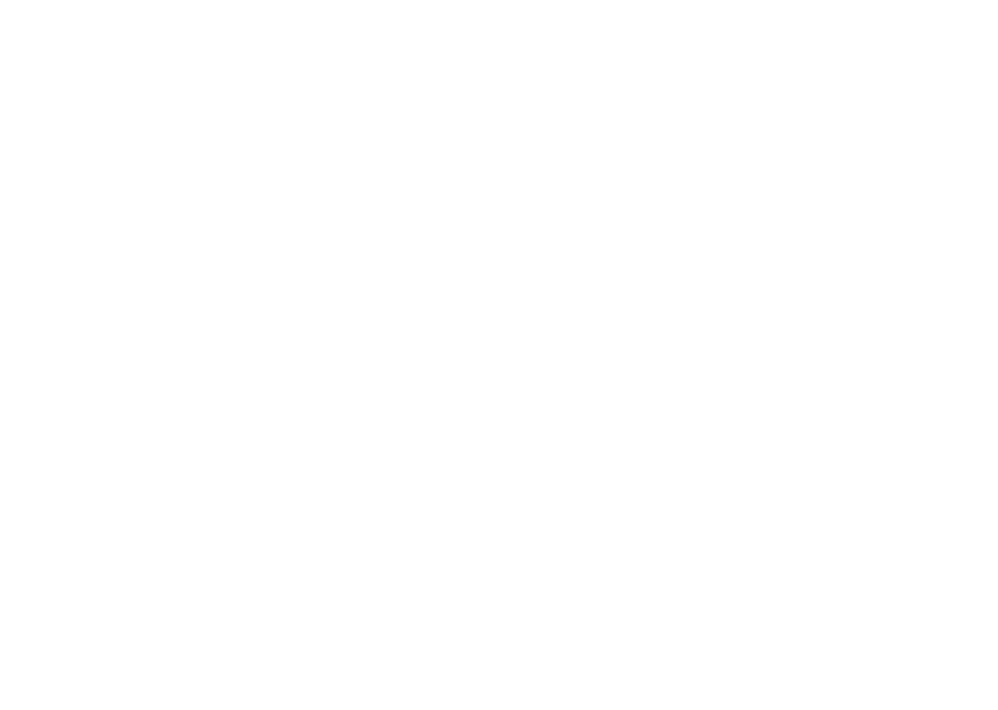 scroll, scrollTop: 0, scrollLeft: 0, axis: both 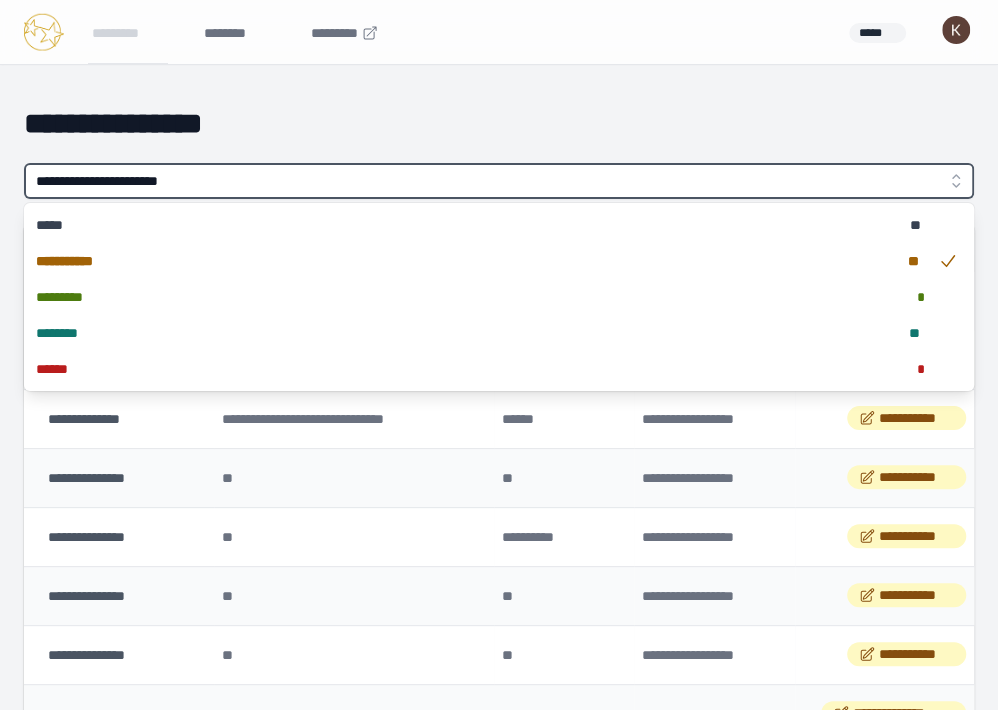 click on "**********" at bounding box center (499, 181) 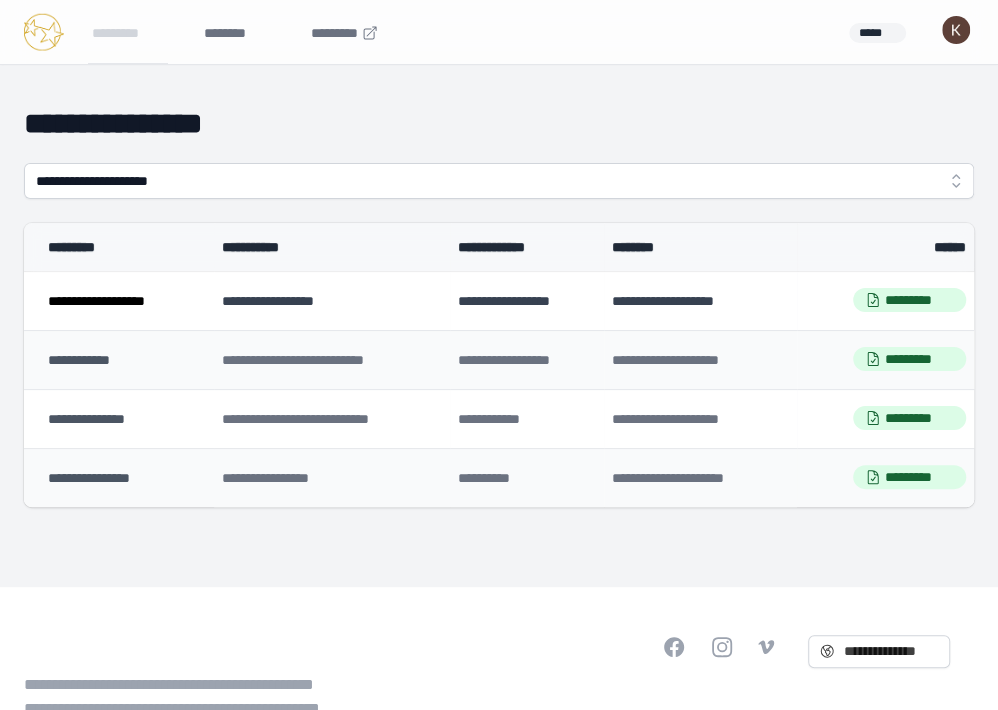 click on "**********" at bounding box center (96, 301) 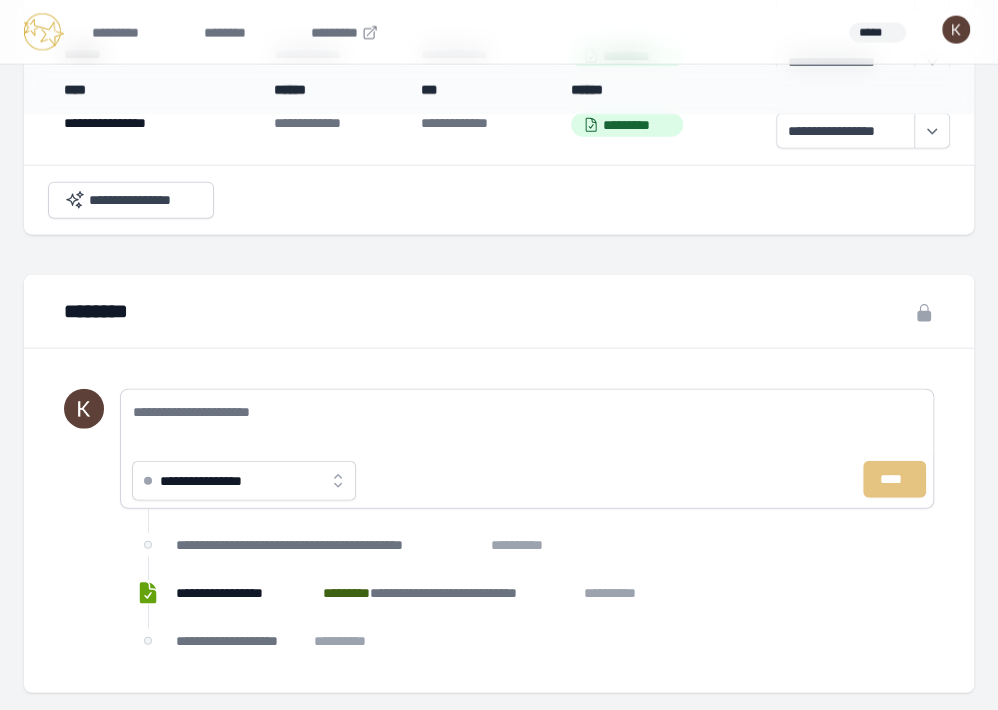 scroll, scrollTop: 2137, scrollLeft: 0, axis: vertical 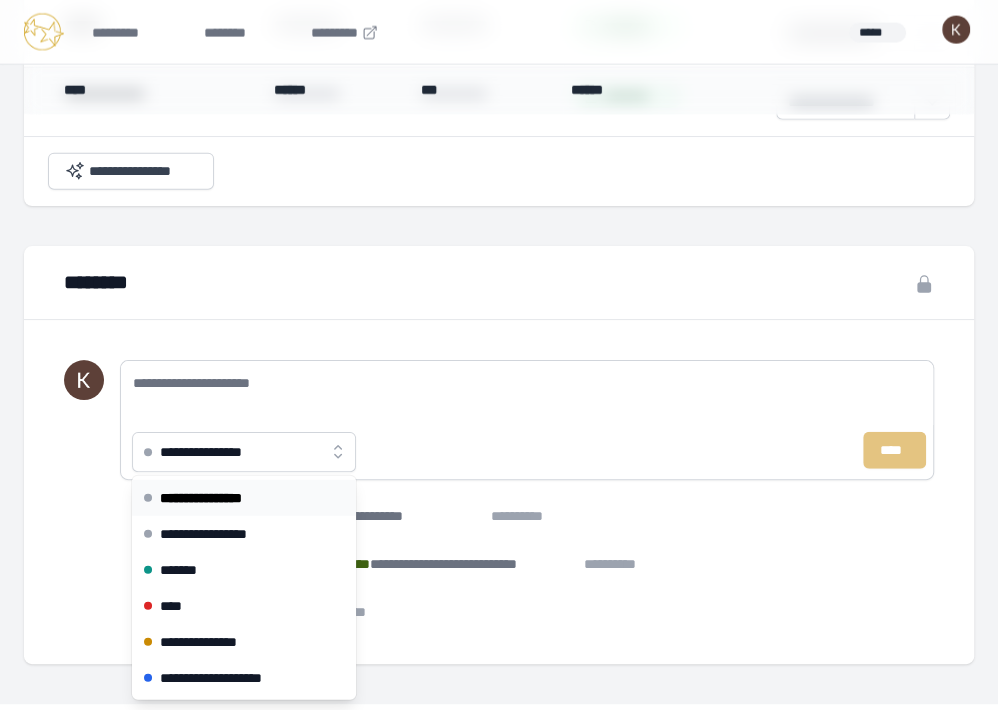 click on "**********" at bounding box center (217, 452) 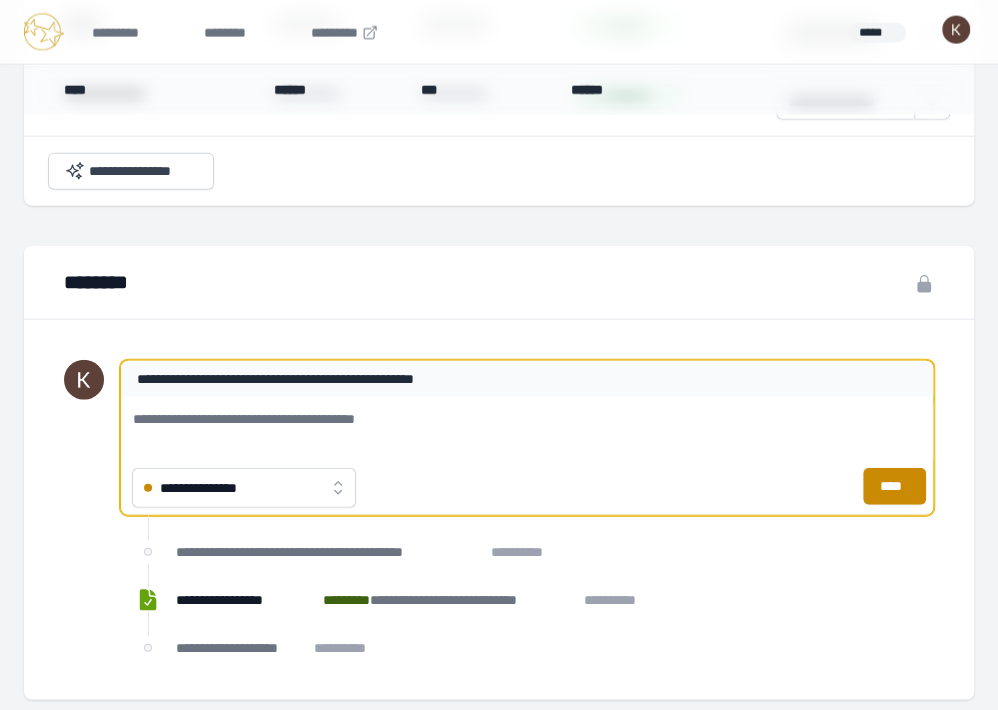 click on "**********" at bounding box center [527, 429] 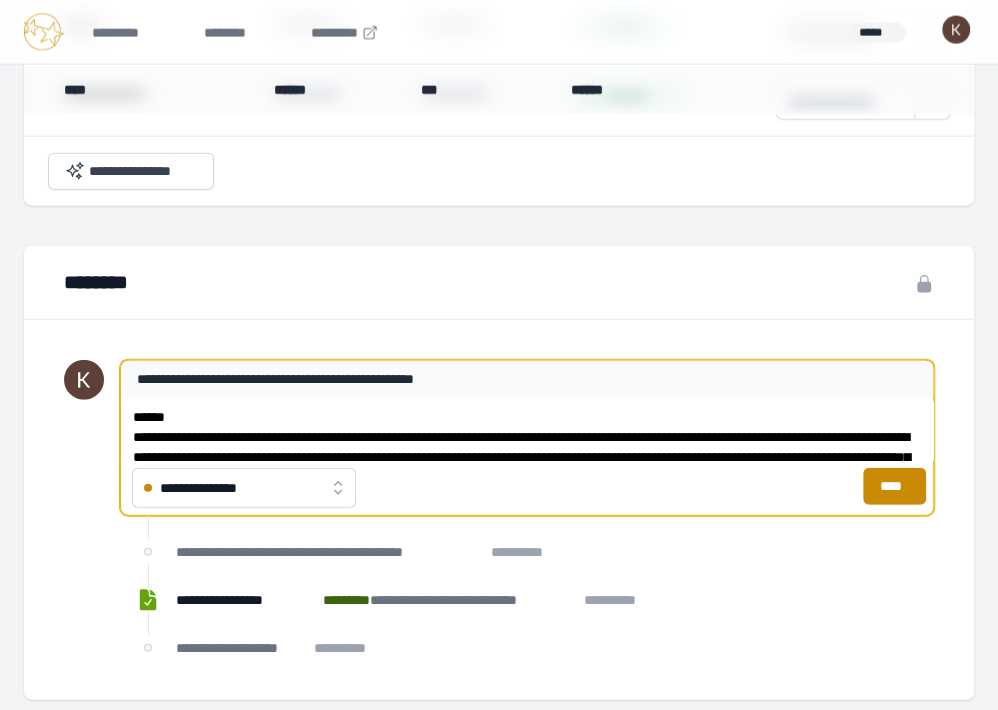 scroll, scrollTop: 0, scrollLeft: 0, axis: both 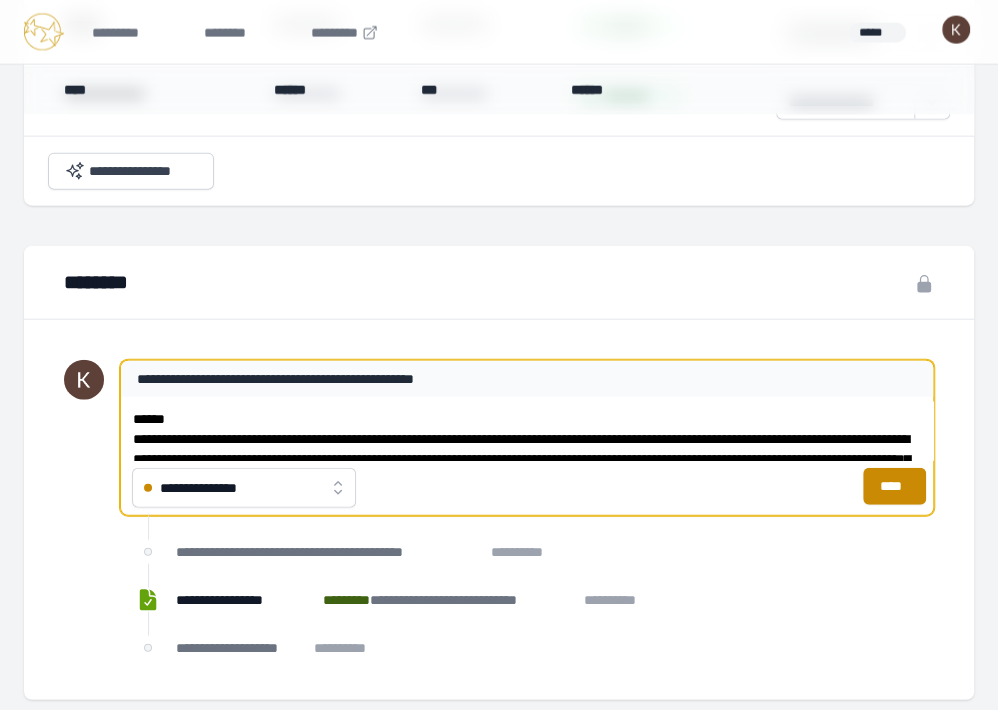 click on "**********" at bounding box center (527, 429) 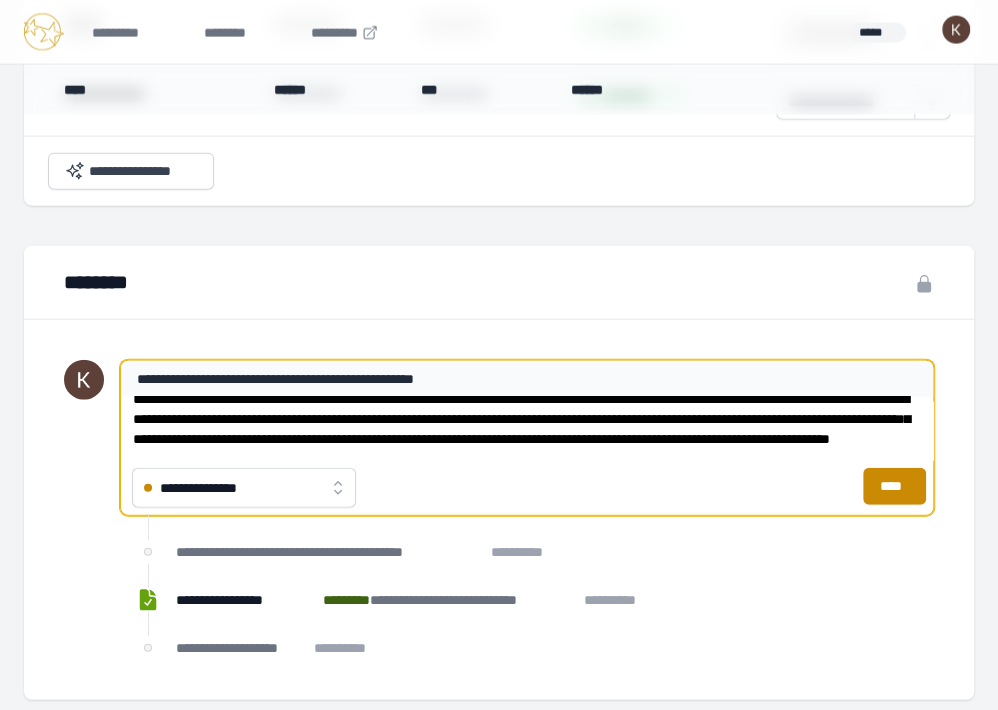 scroll, scrollTop: 22, scrollLeft: 0, axis: vertical 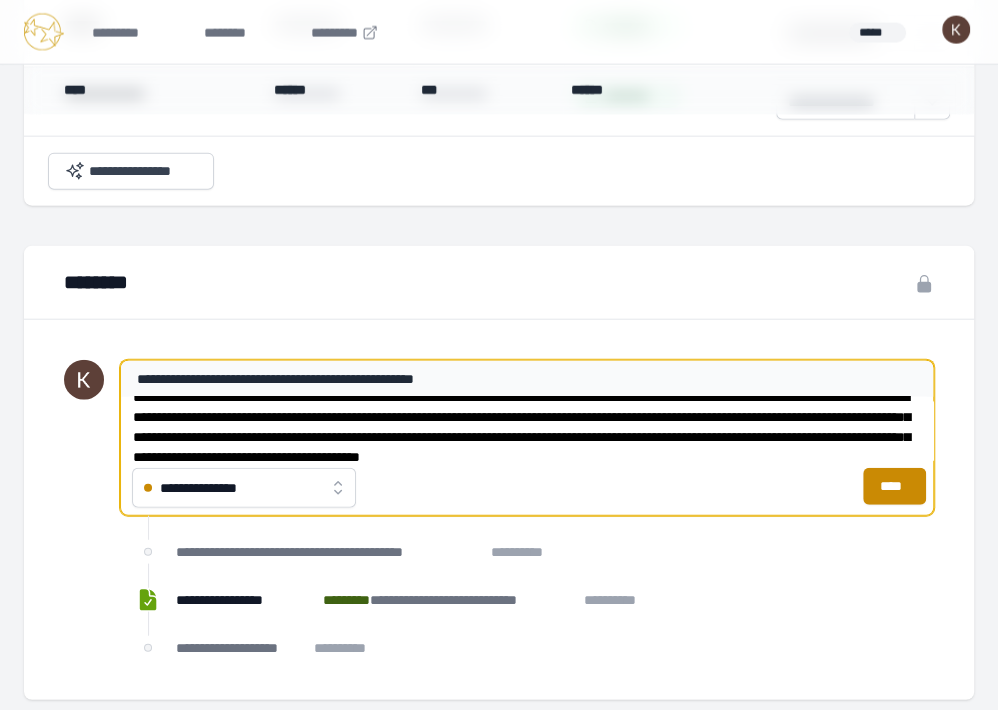 drag, startPoint x: 847, startPoint y: 430, endPoint x: 739, endPoint y: 428, distance: 108.01852 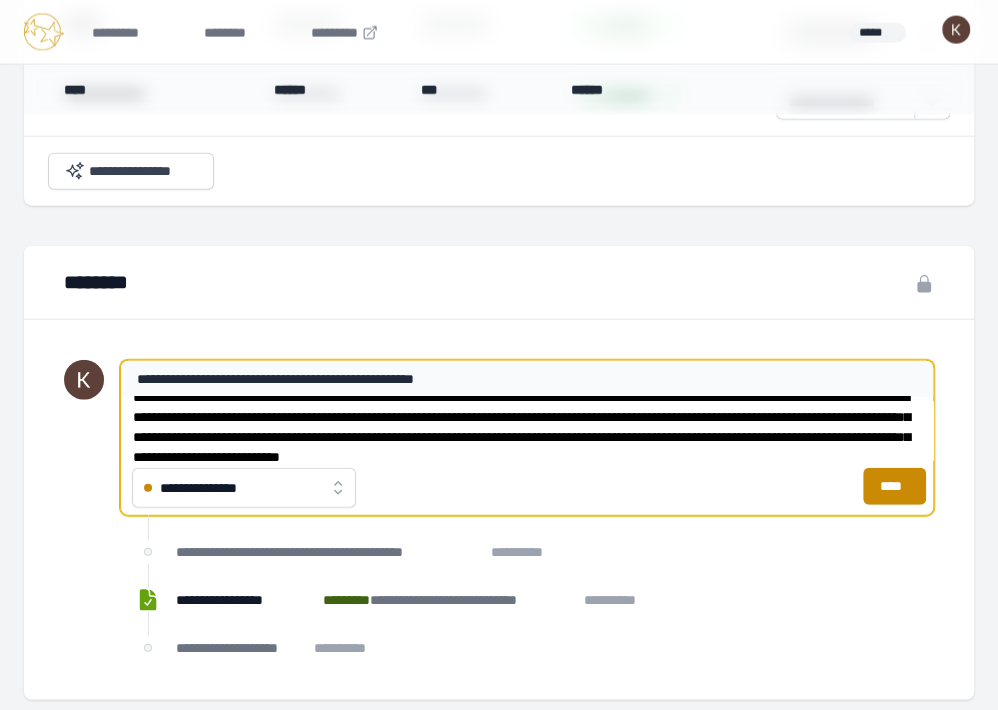 drag, startPoint x: 853, startPoint y: 431, endPoint x: 781, endPoint y: 435, distance: 72.11102 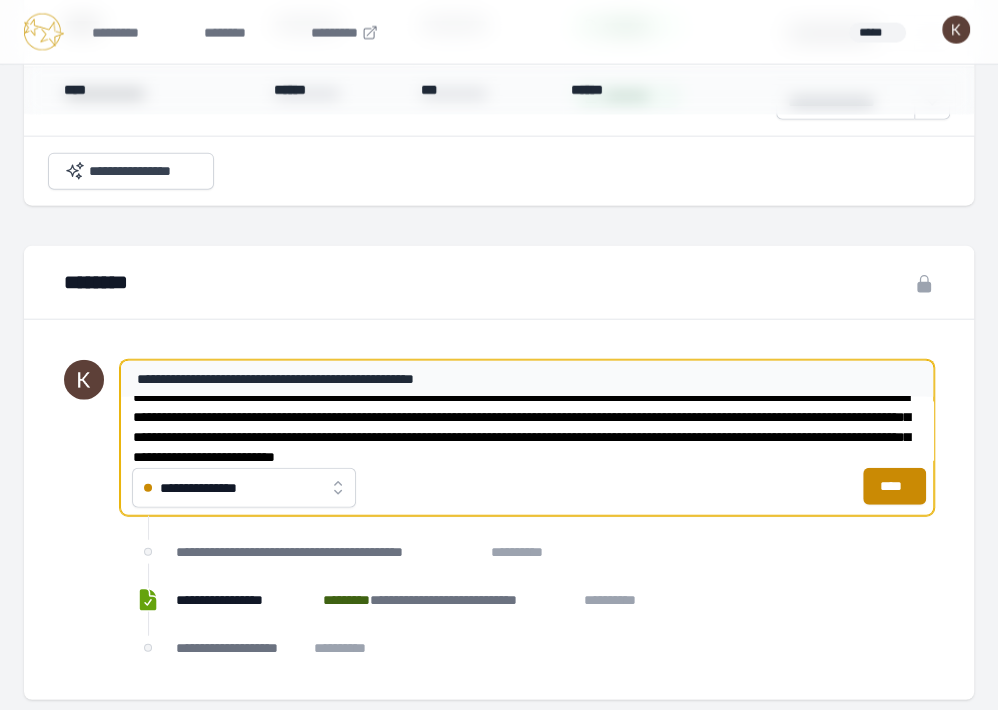 scroll, scrollTop: 33, scrollLeft: 0, axis: vertical 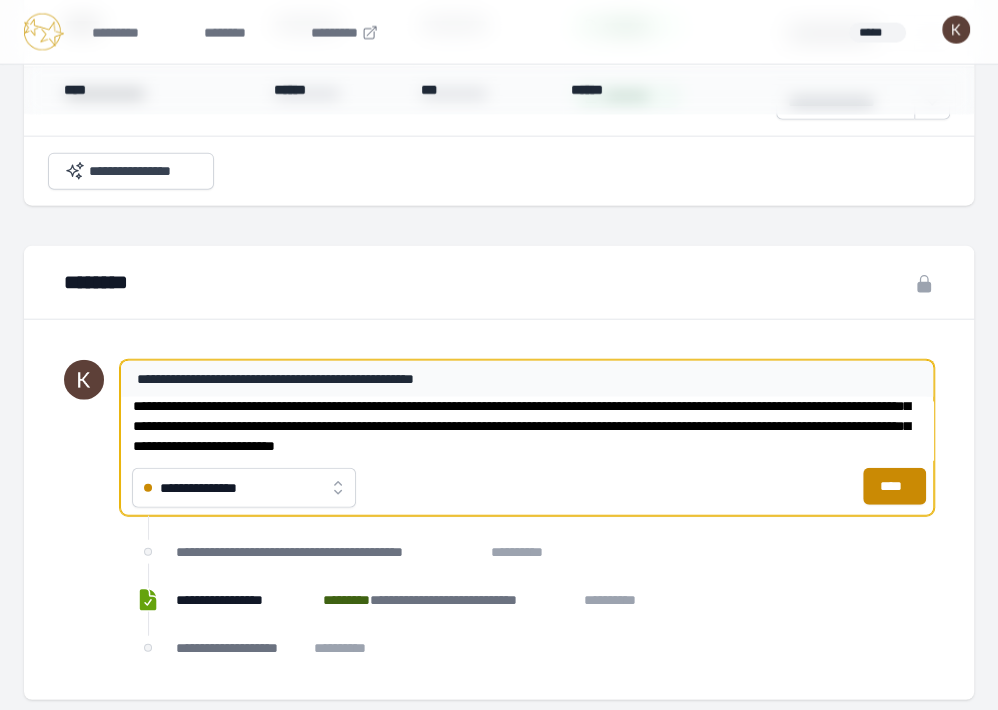 drag, startPoint x: 264, startPoint y: 449, endPoint x: 857, endPoint y: 426, distance: 593.44586 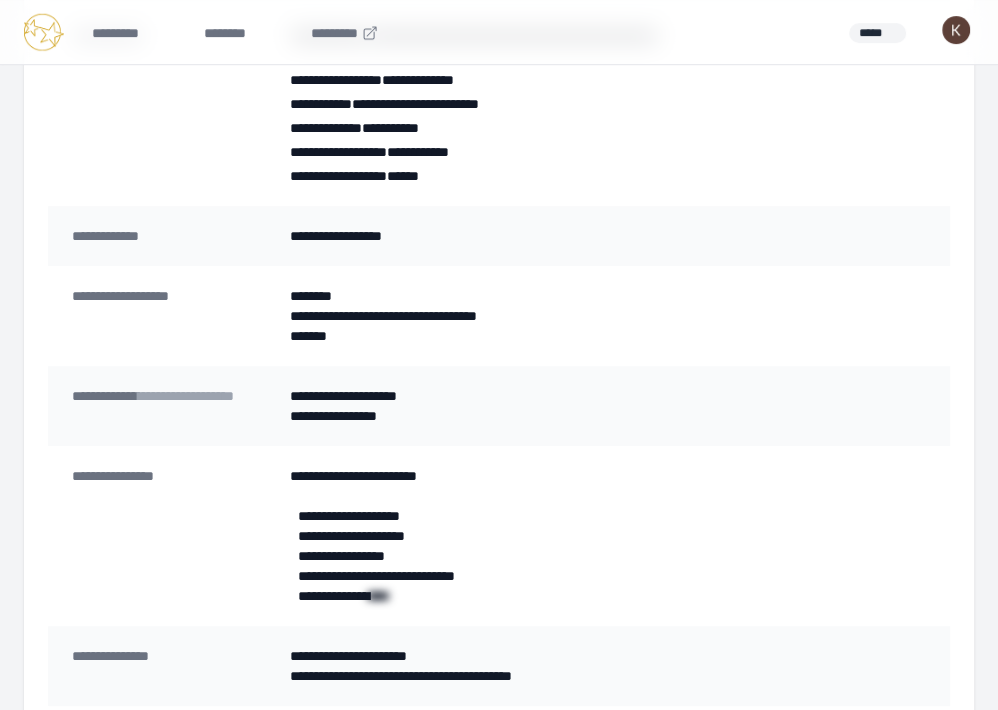 scroll, scrollTop: 377, scrollLeft: 0, axis: vertical 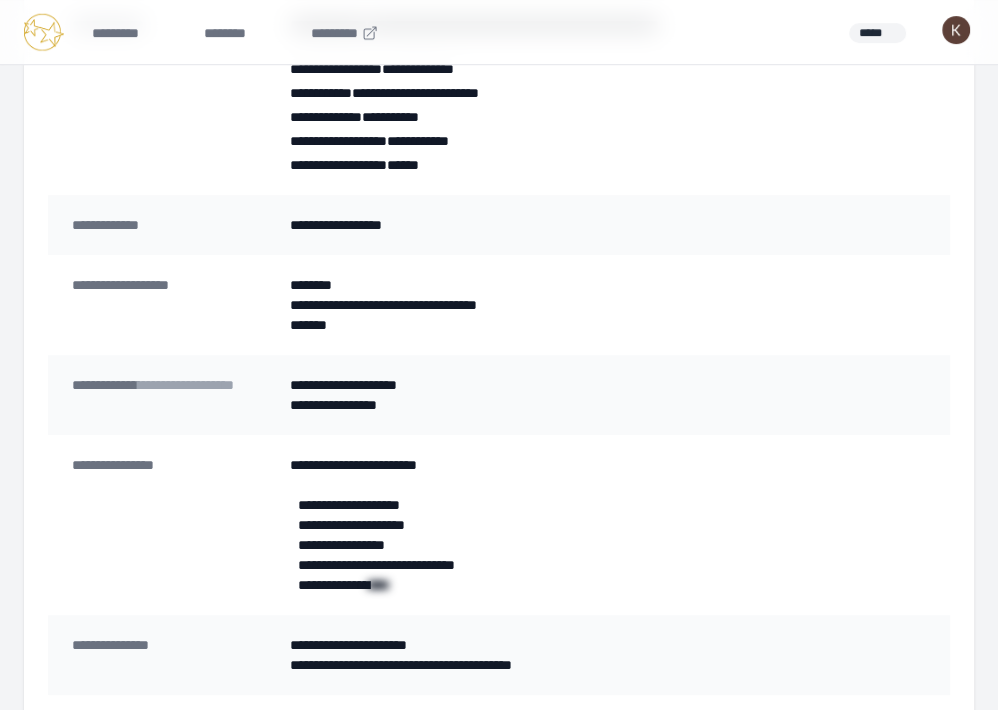 type on "**********" 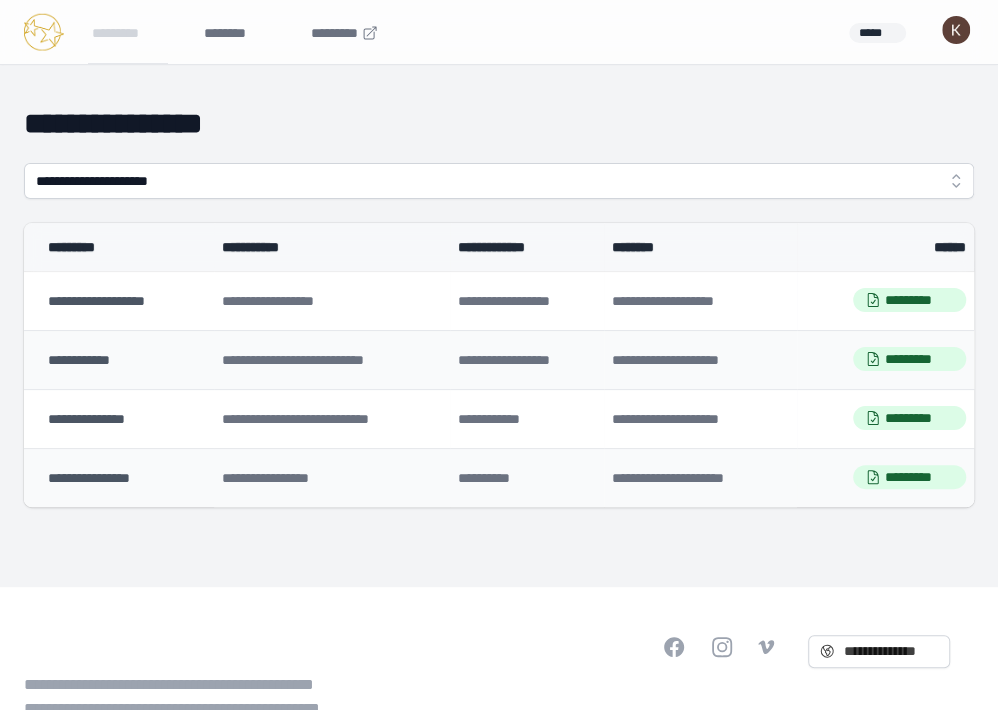 scroll, scrollTop: 0, scrollLeft: 0, axis: both 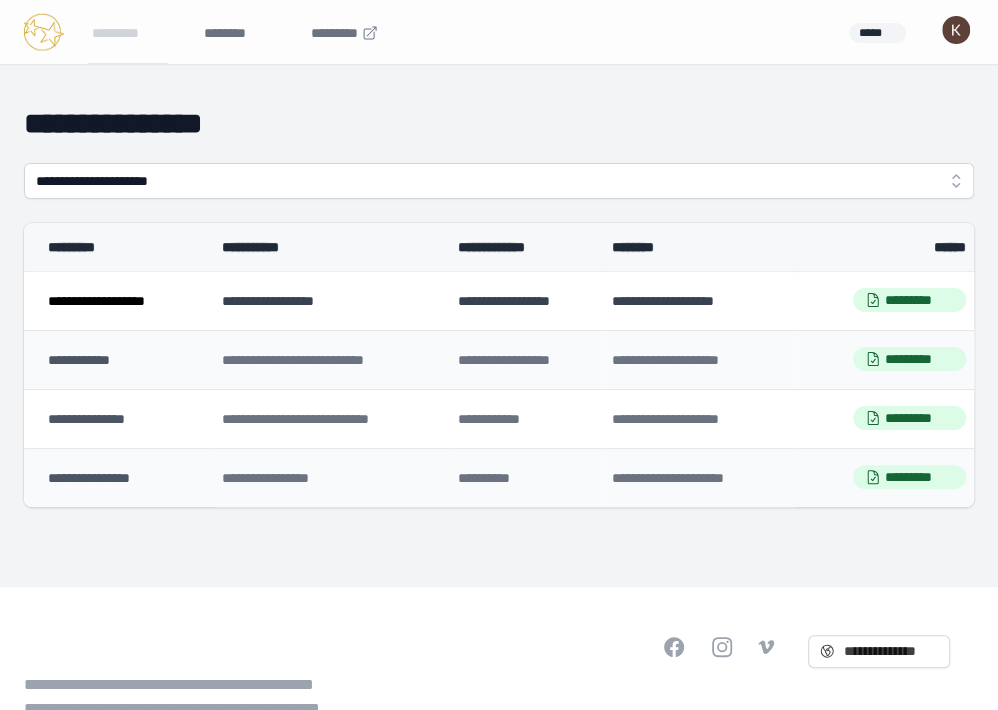 click on "**********" at bounding box center [119, 300] 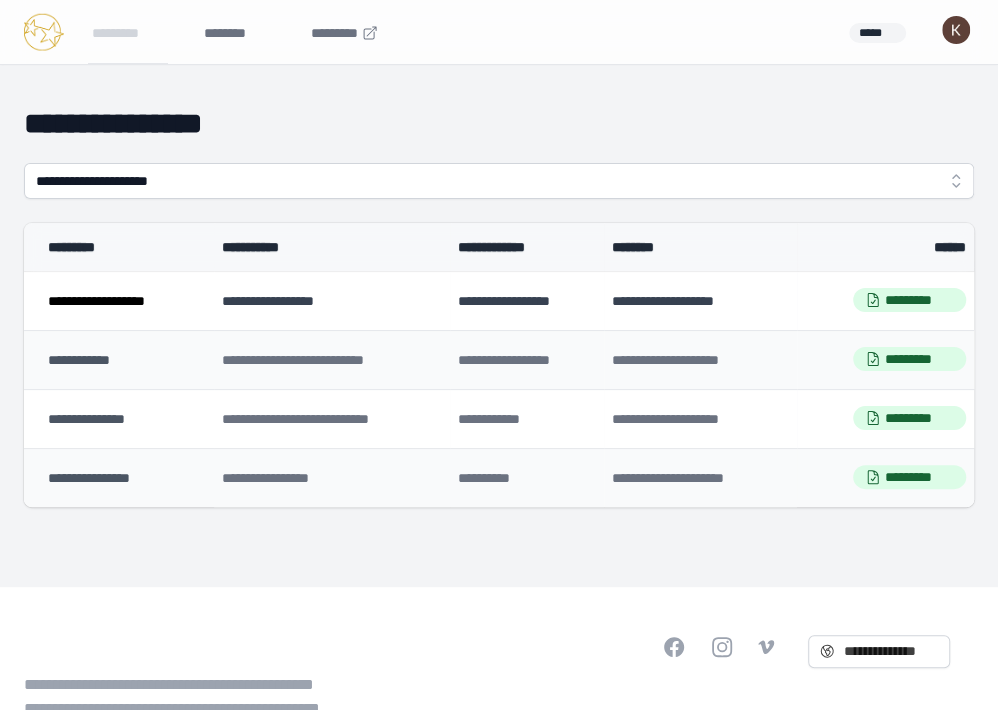 click on "**********" at bounding box center [96, 301] 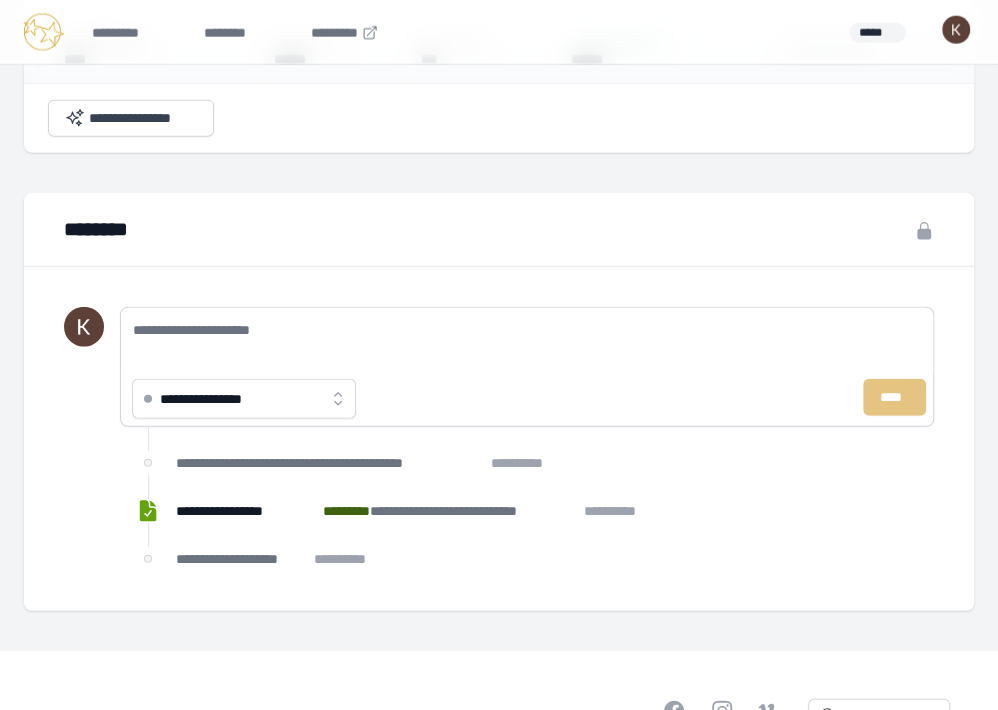 scroll, scrollTop: 2210, scrollLeft: 0, axis: vertical 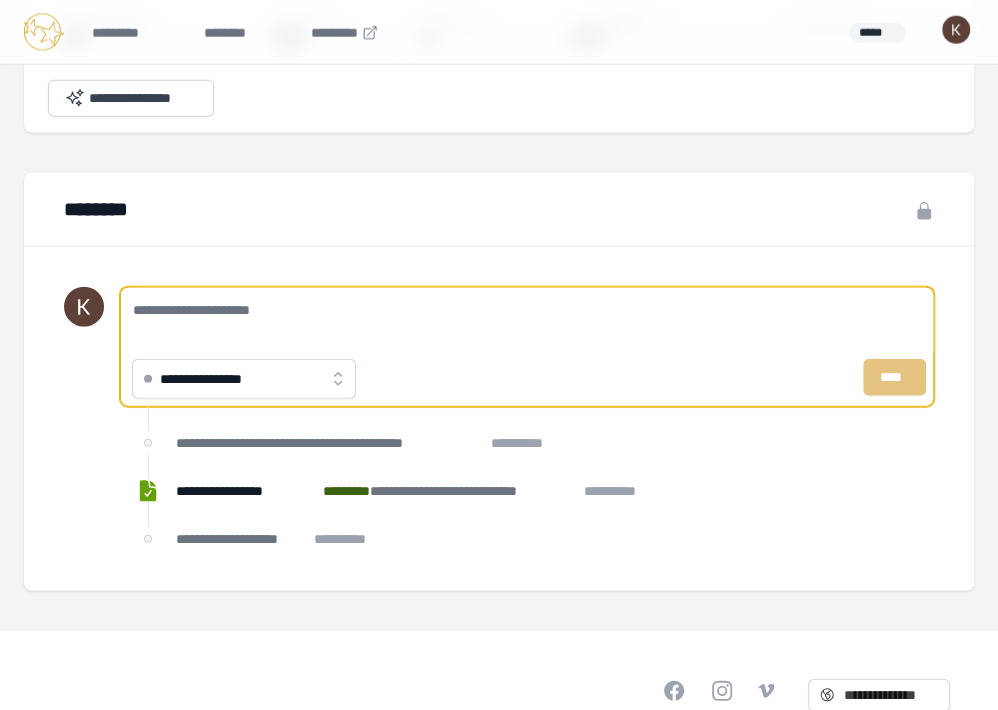 click on "**********" at bounding box center (527, 320) 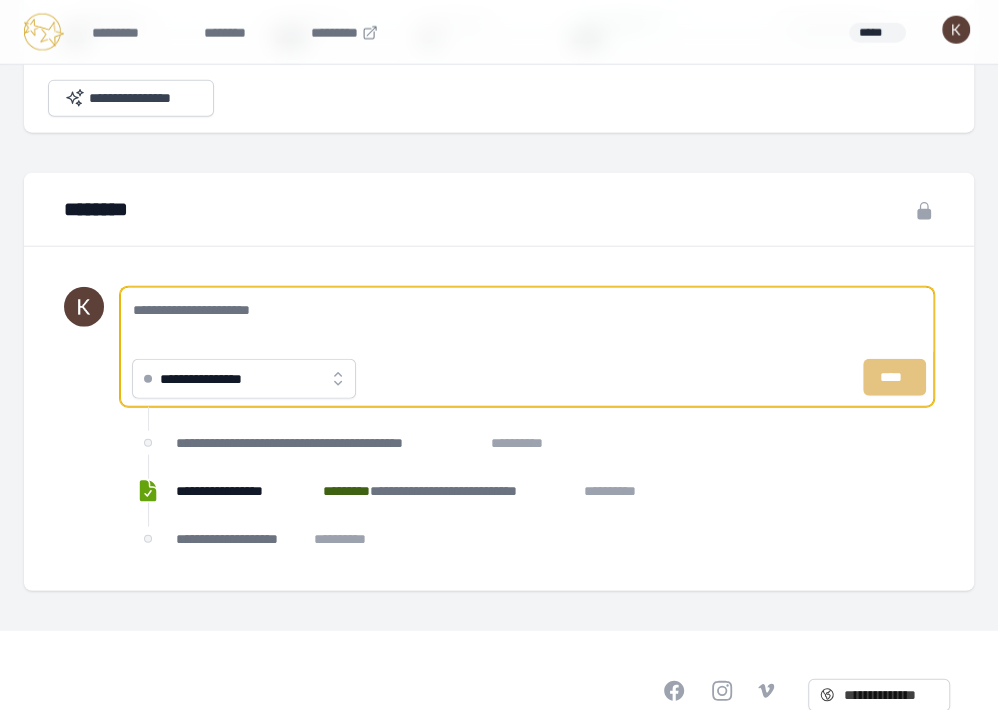 paste on "**********" 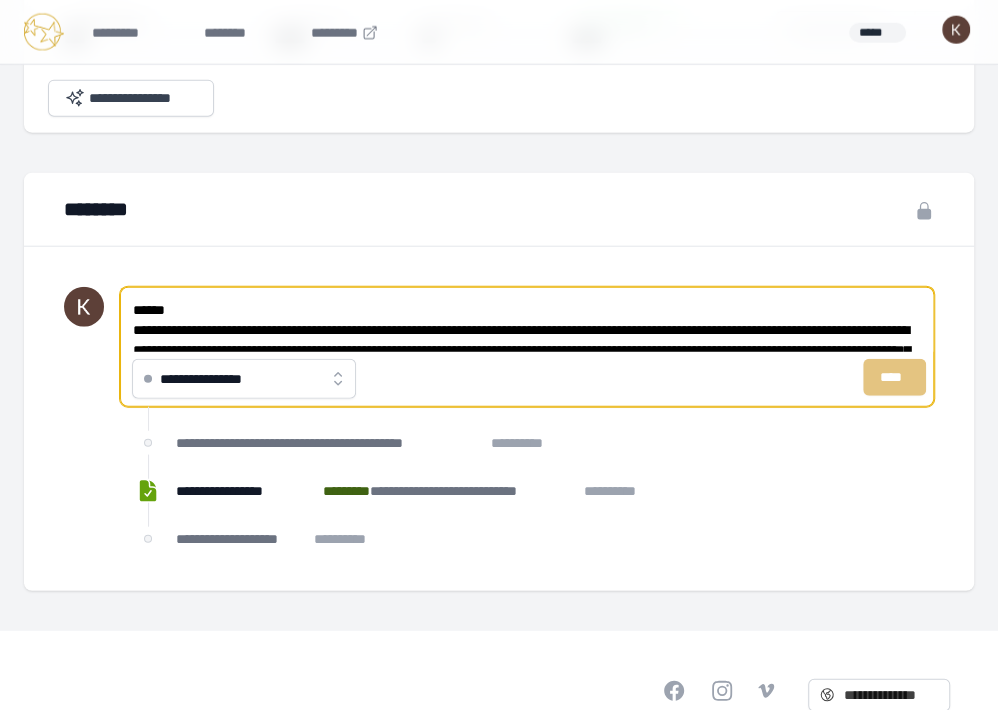 scroll, scrollTop: 46, scrollLeft: 0, axis: vertical 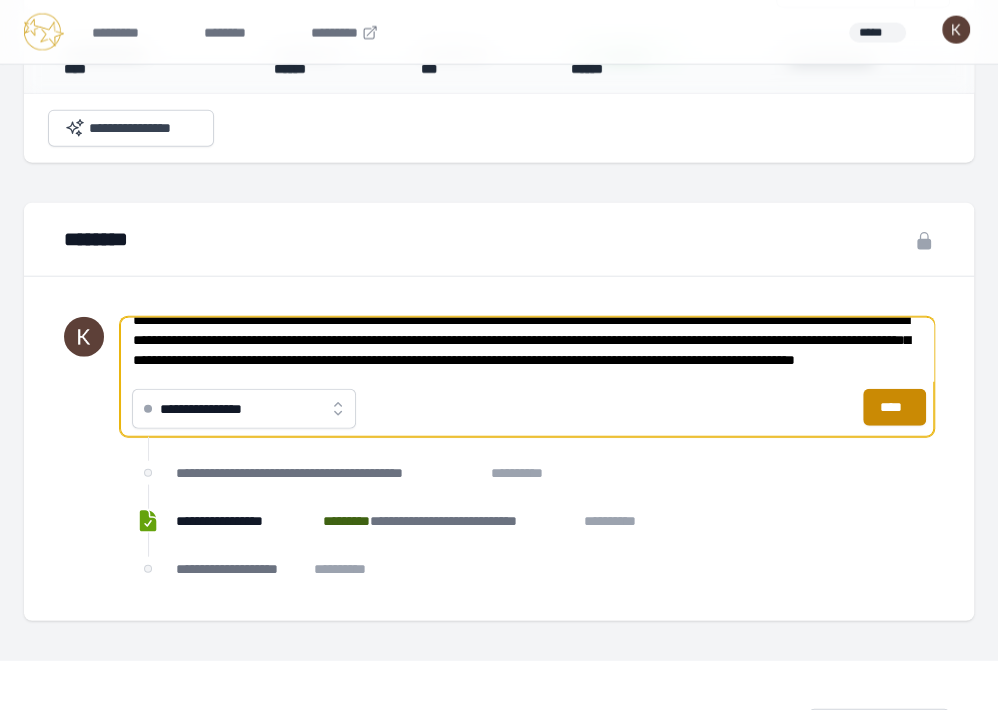 click on "**********" at bounding box center (527, 350) 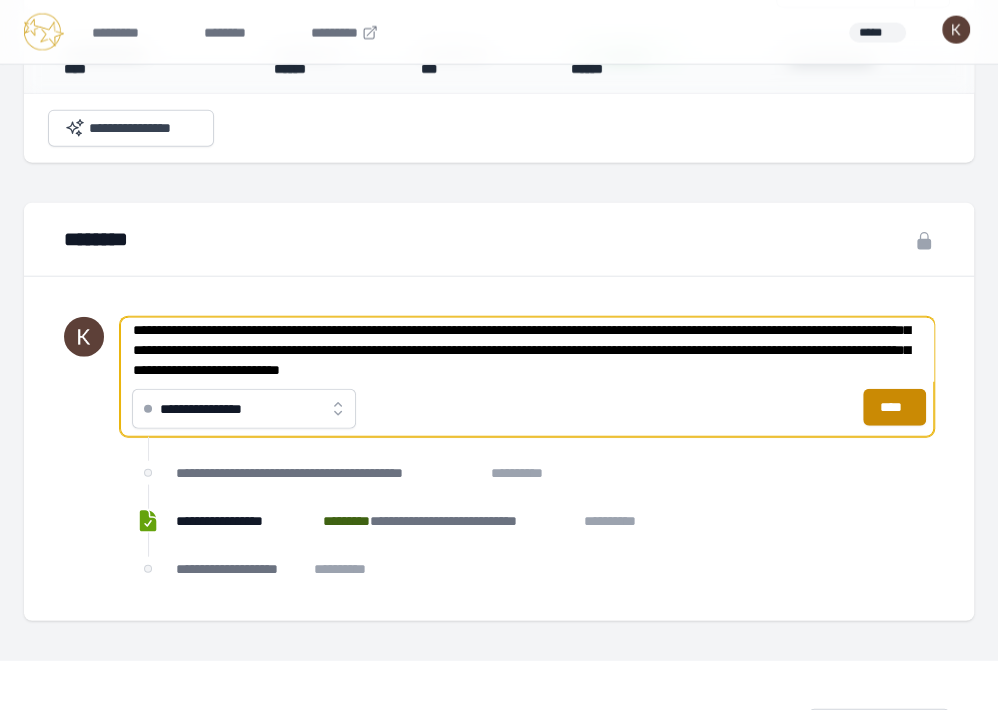 drag, startPoint x: 762, startPoint y: 342, endPoint x: 649, endPoint y: 344, distance: 113.0177 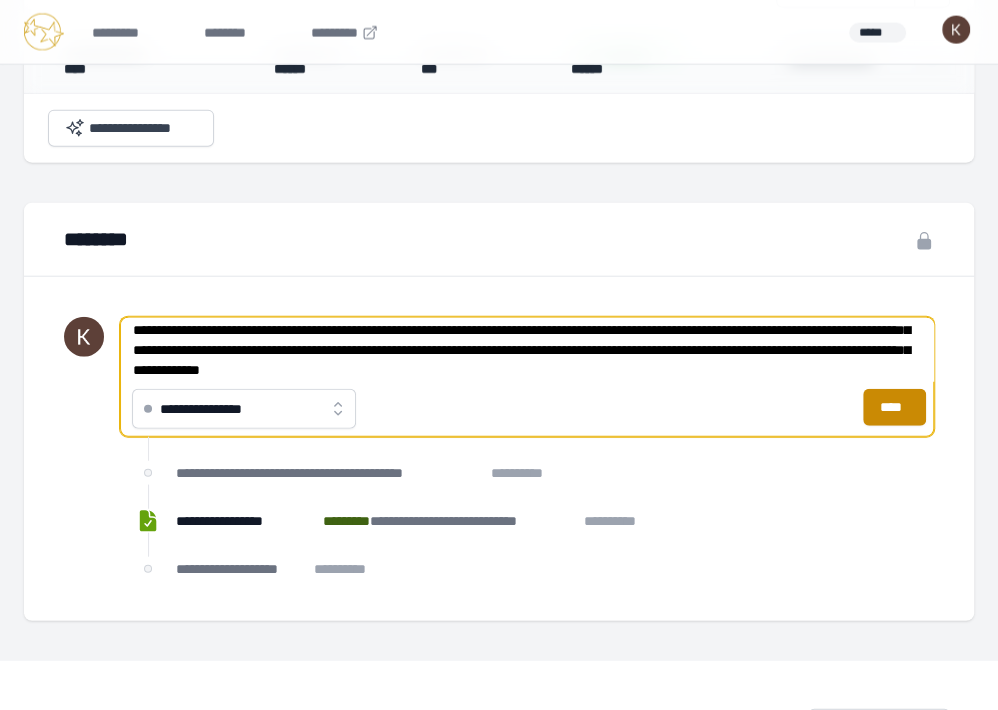 drag, startPoint x: 763, startPoint y: 344, endPoint x: 692, endPoint y: 342, distance: 71.02816 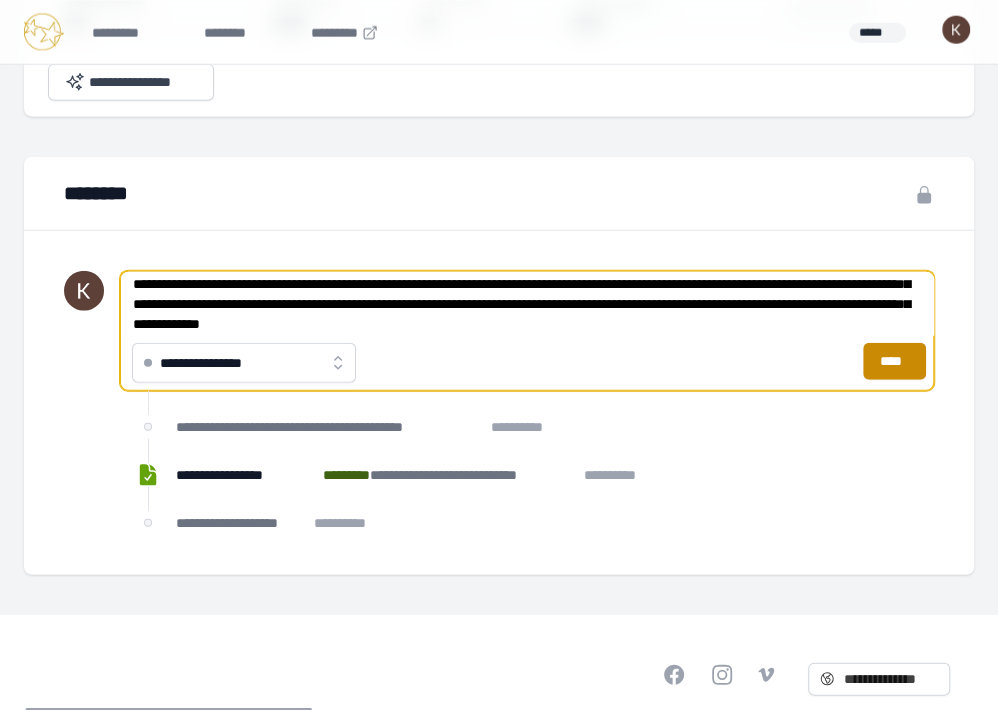 scroll, scrollTop: 2210, scrollLeft: 0, axis: vertical 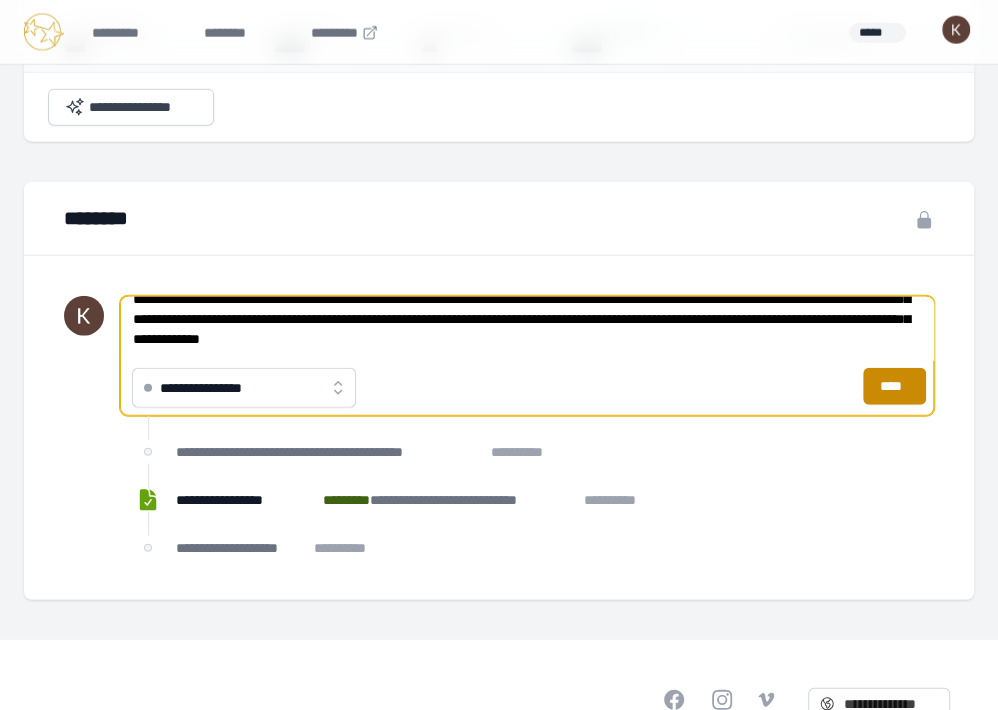 drag, startPoint x: 178, startPoint y: 334, endPoint x: 772, endPoint y: 310, distance: 594.4847 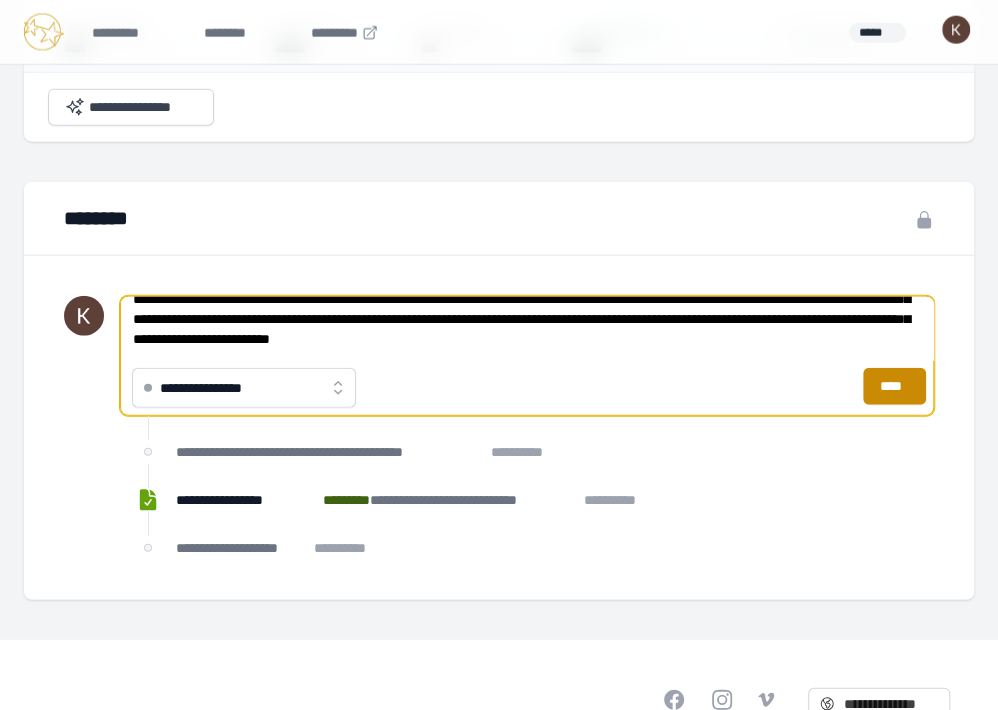 scroll, scrollTop: 66, scrollLeft: 0, axis: vertical 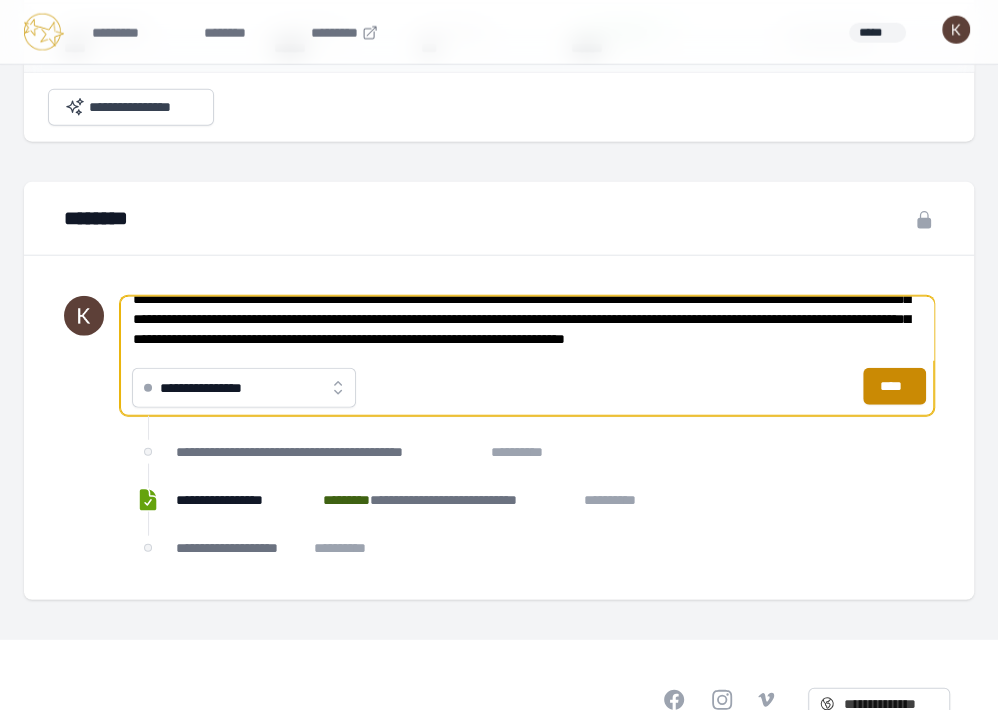 click on "**********" at bounding box center [527, 329] 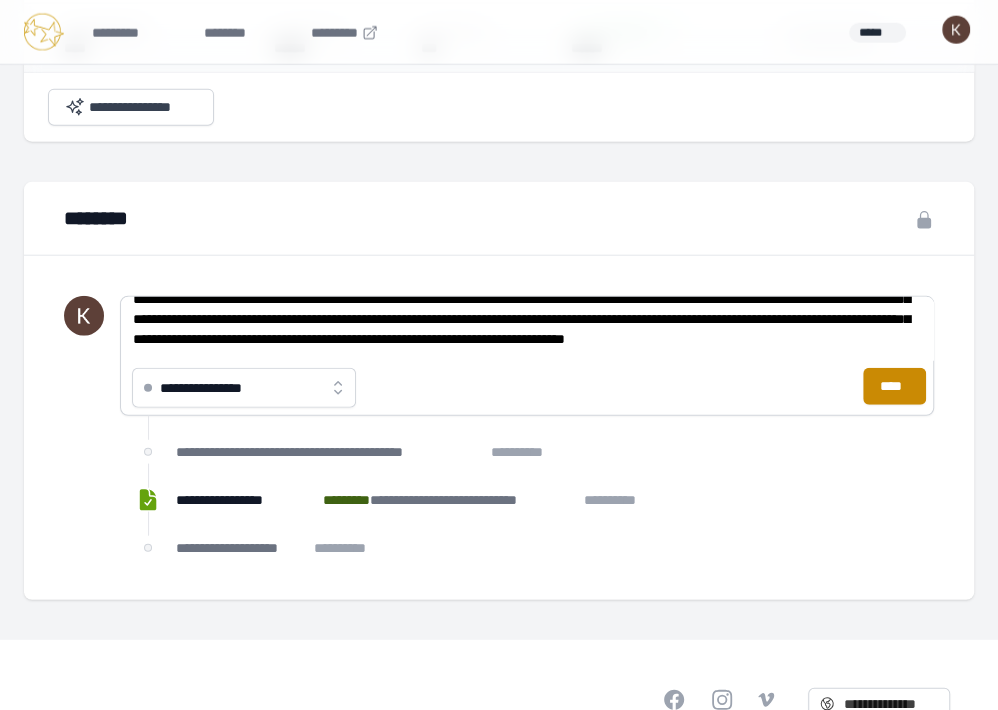 click on "**********" at bounding box center (244, 388) 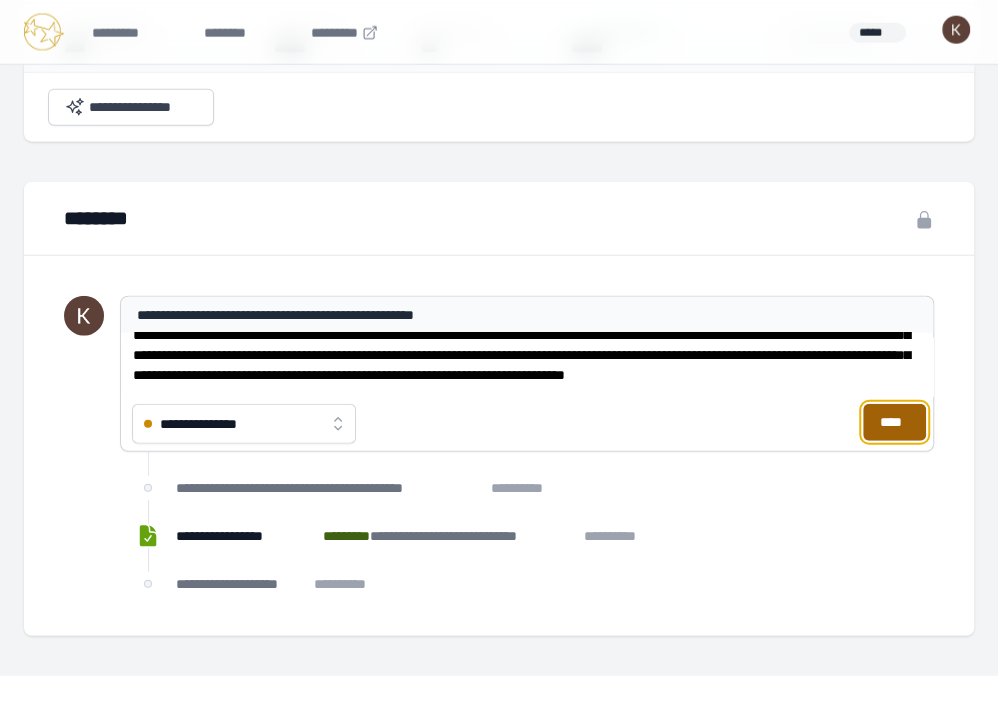 click on "****" at bounding box center [894, 422] 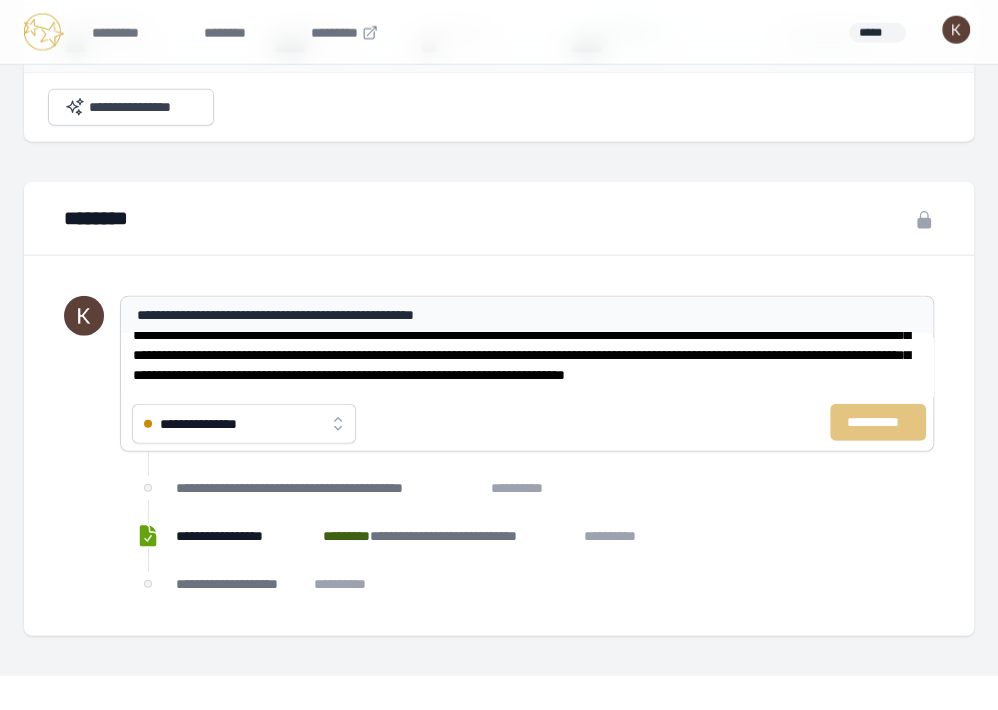 type 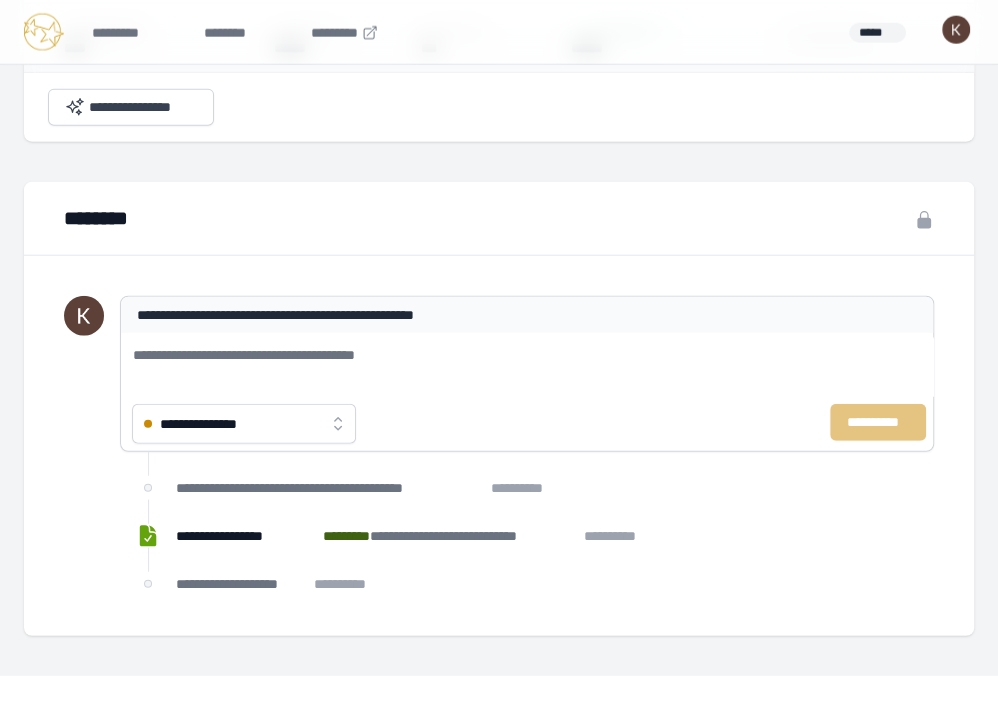 scroll, scrollTop: 0, scrollLeft: 0, axis: both 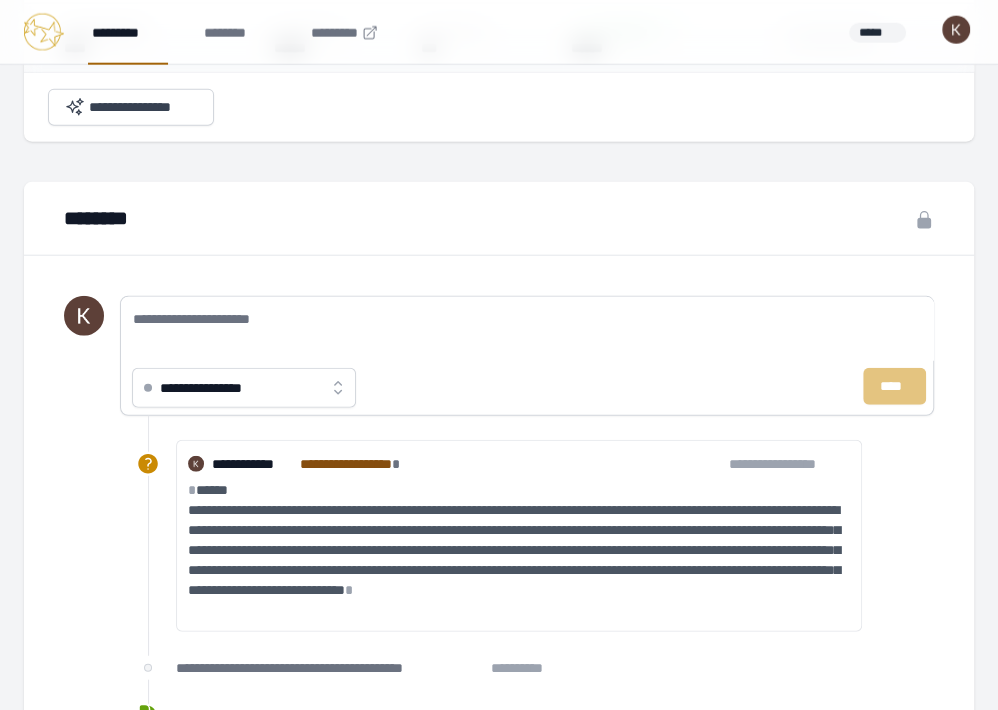 click on "*********" at bounding box center [128, 32] 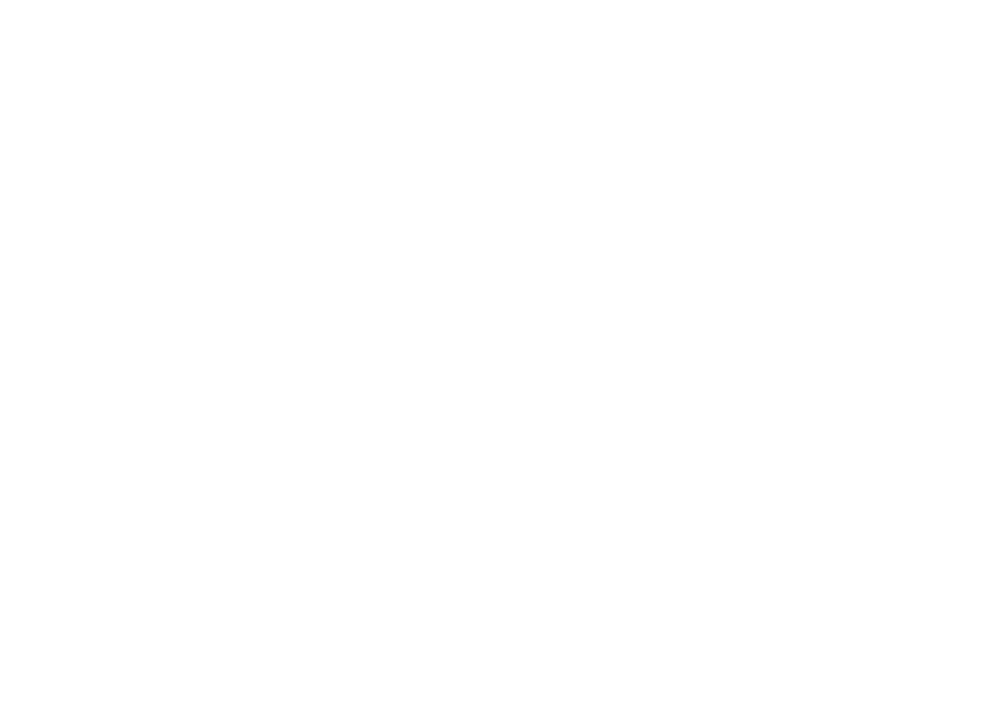 scroll, scrollTop: 0, scrollLeft: 0, axis: both 